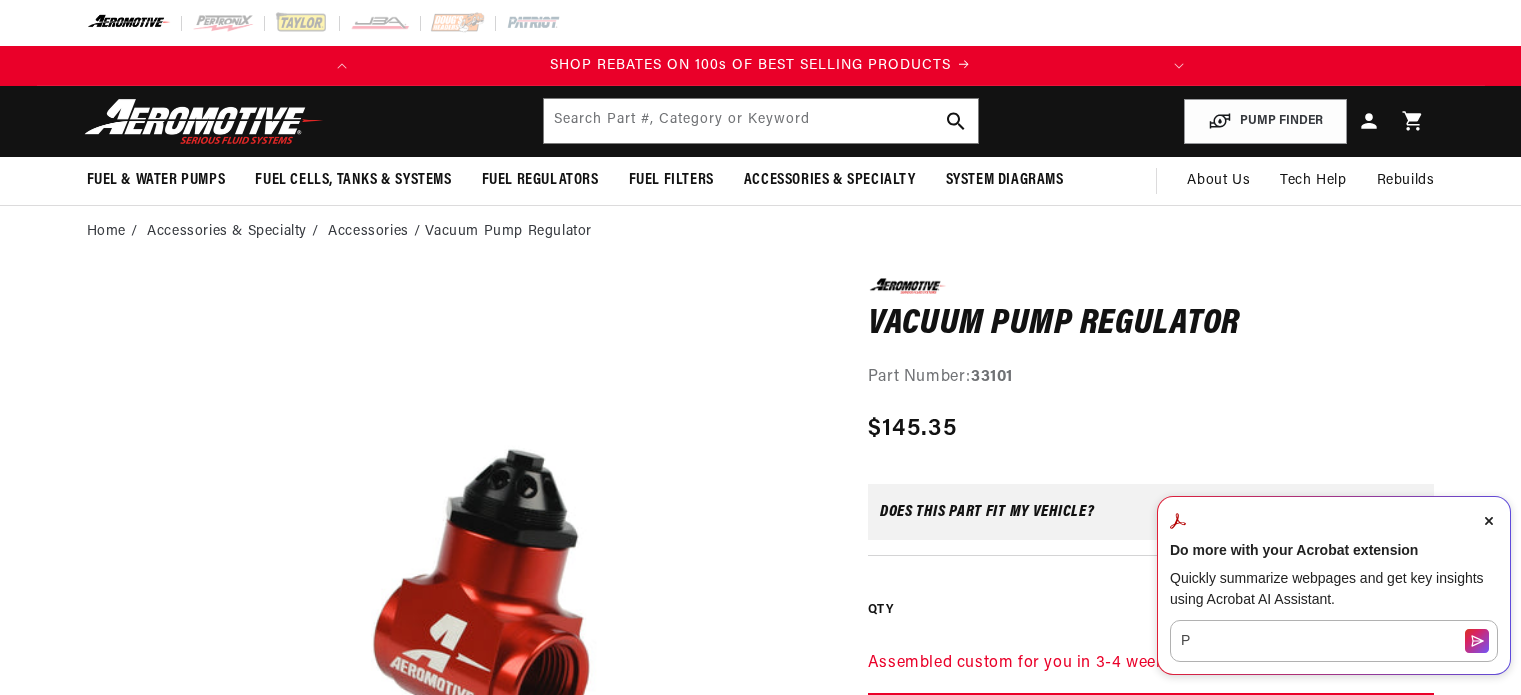 scroll, scrollTop: 0, scrollLeft: 0, axis: both 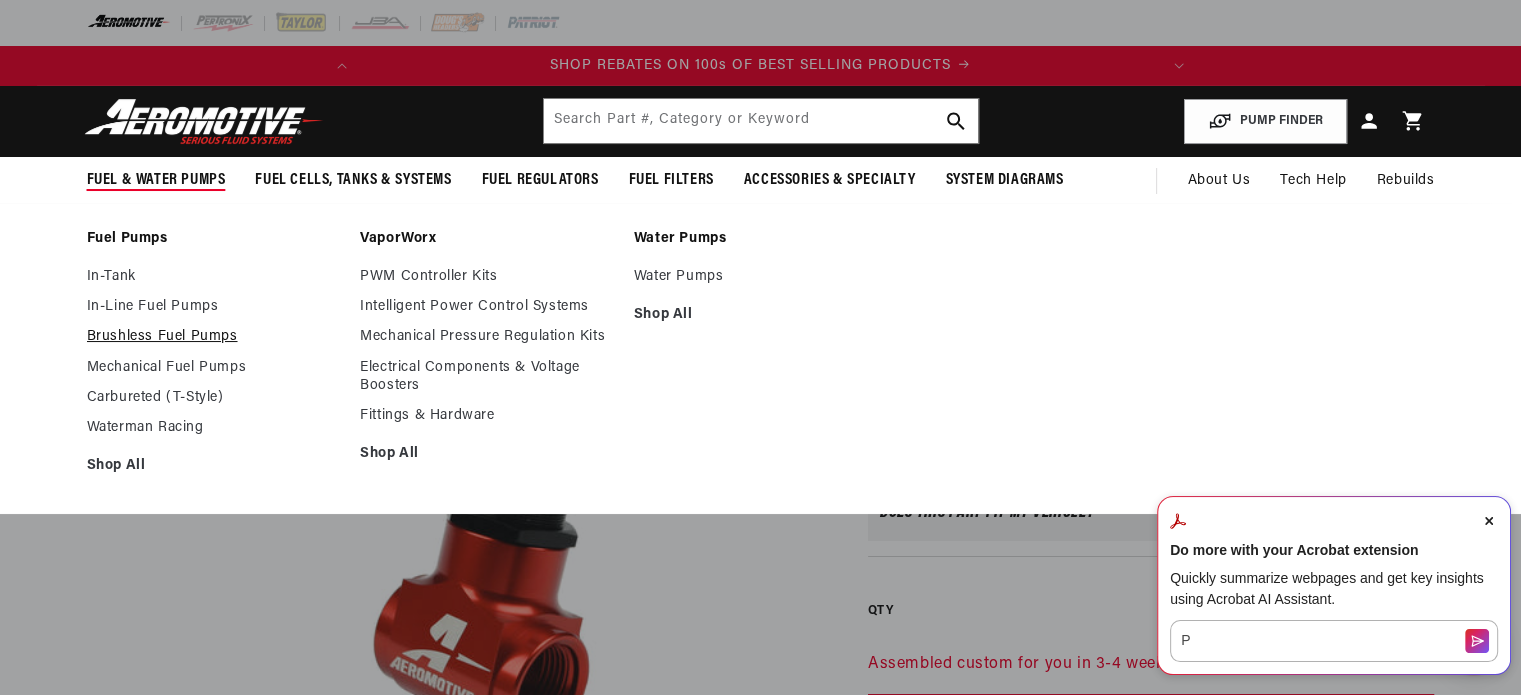 click on "Brushless Fuel Pumps" at bounding box center [214, 337] 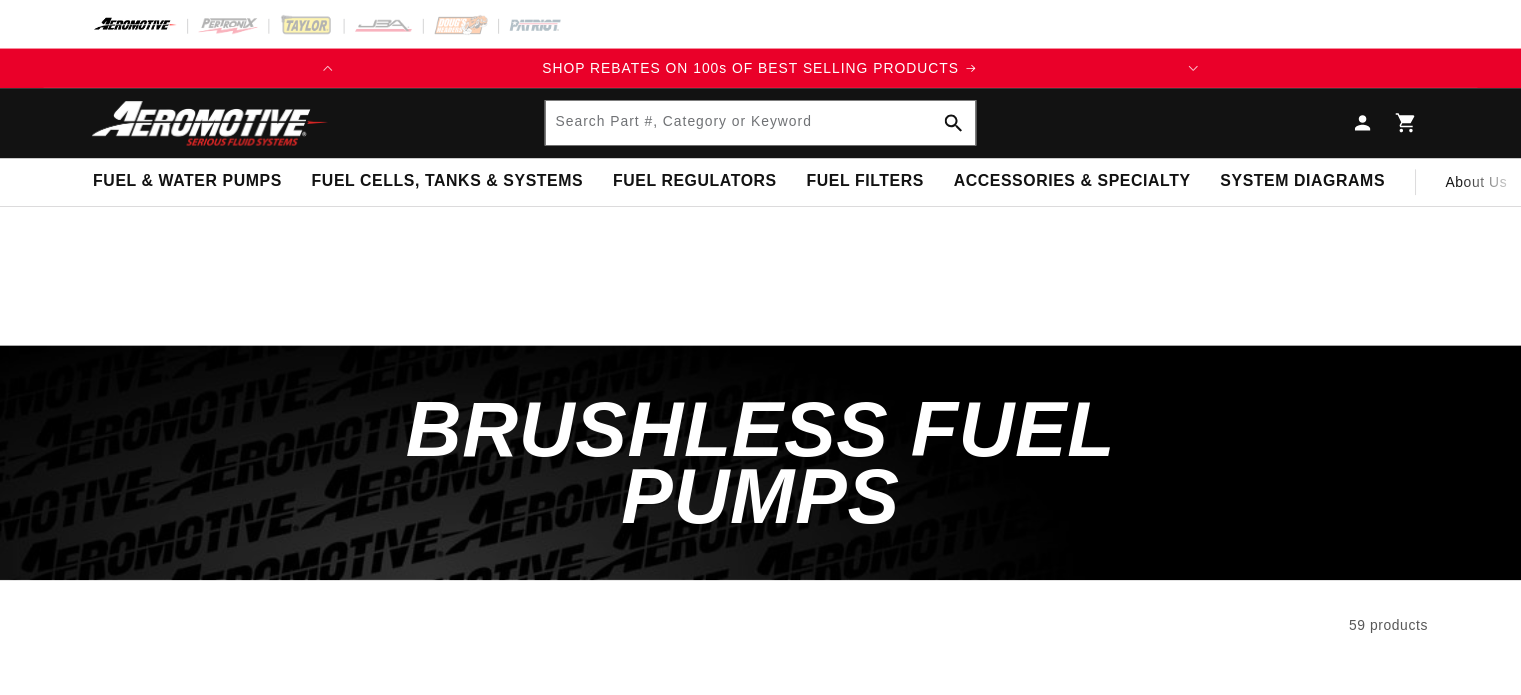 scroll, scrollTop: 0, scrollLeft: 0, axis: both 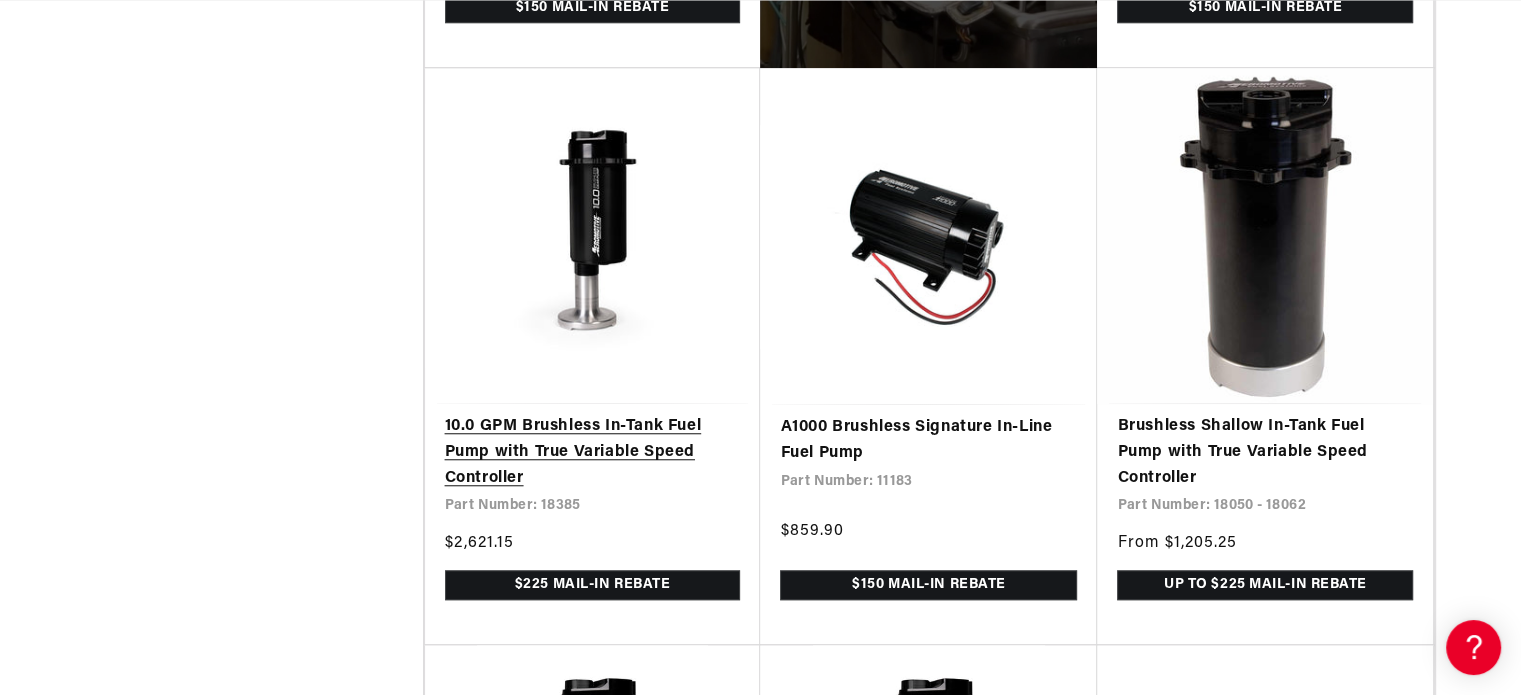 click on "10.0 GPM Brushless In-Tank Fuel Pump with True Variable Speed Controller" at bounding box center (593, 452) 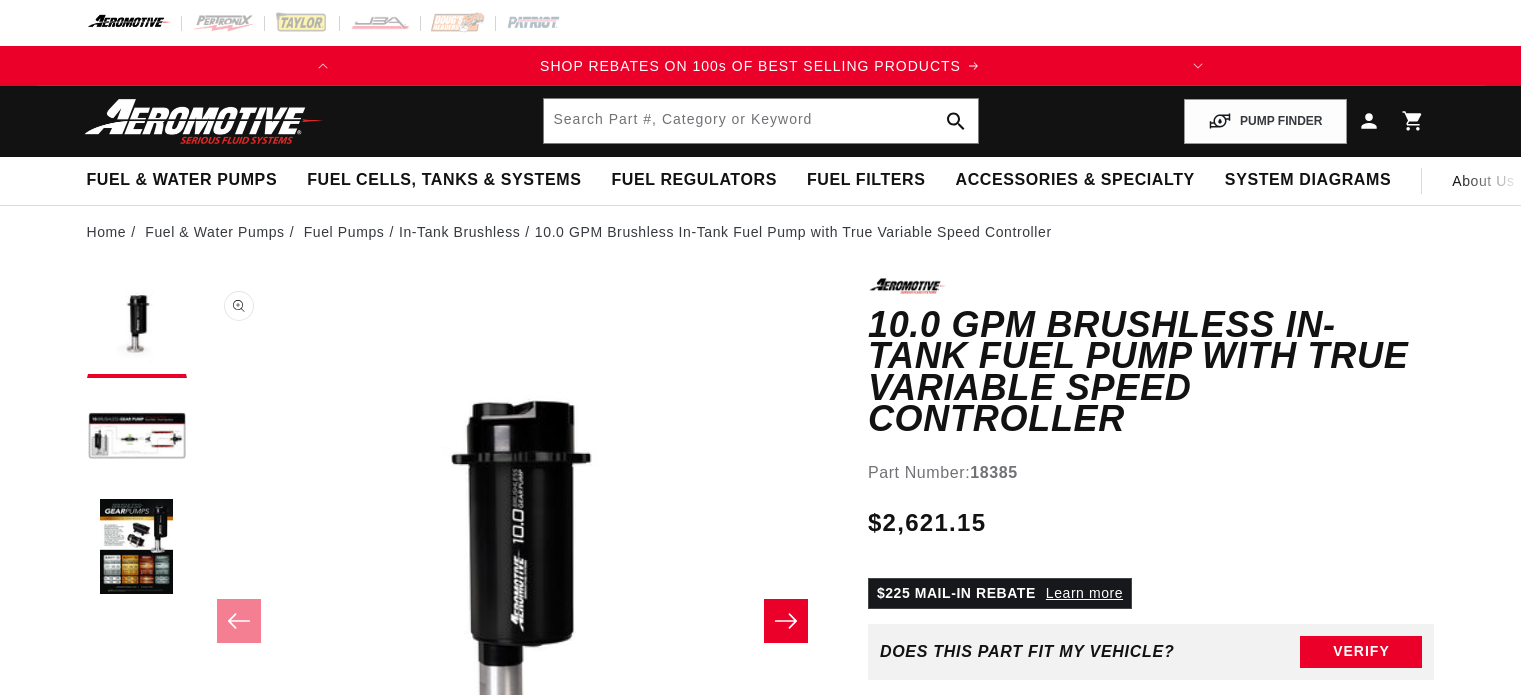 scroll, scrollTop: 0, scrollLeft: 0, axis: both 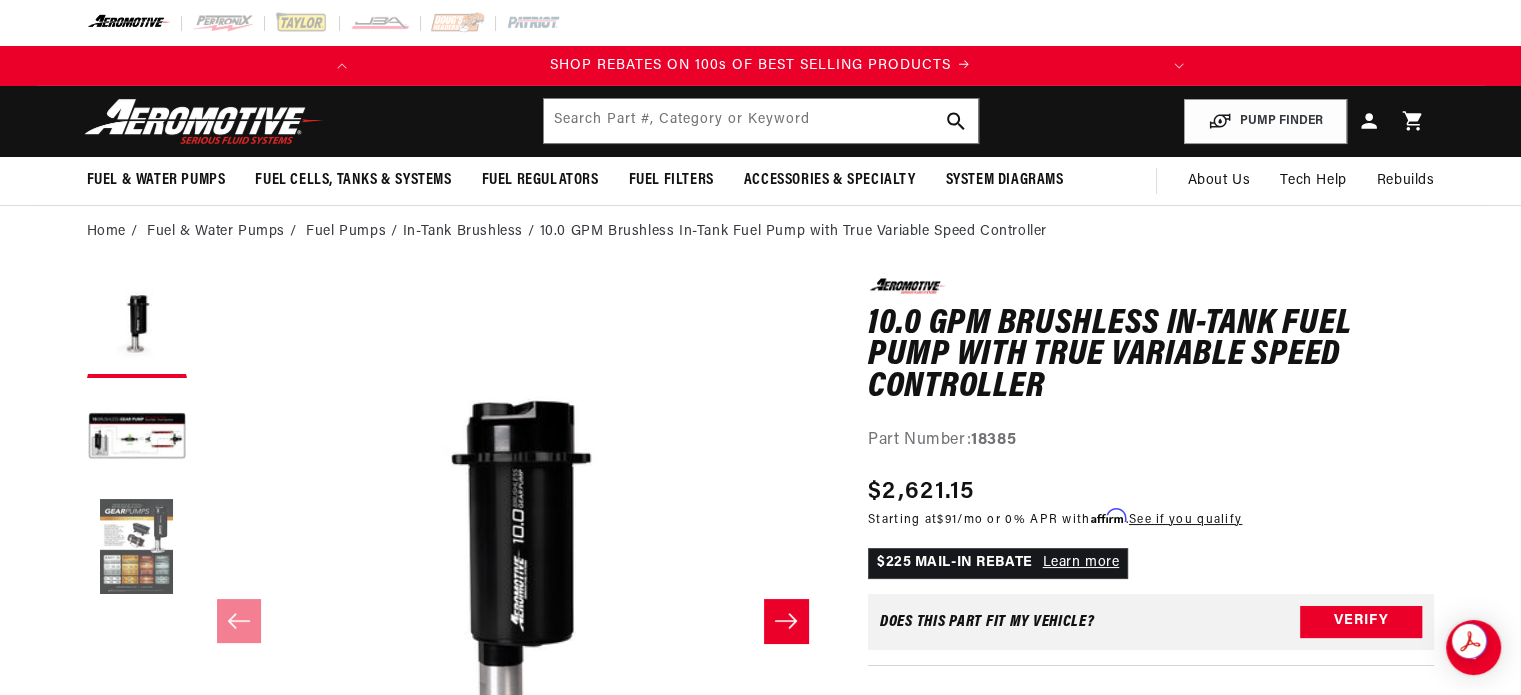 click at bounding box center [137, 548] 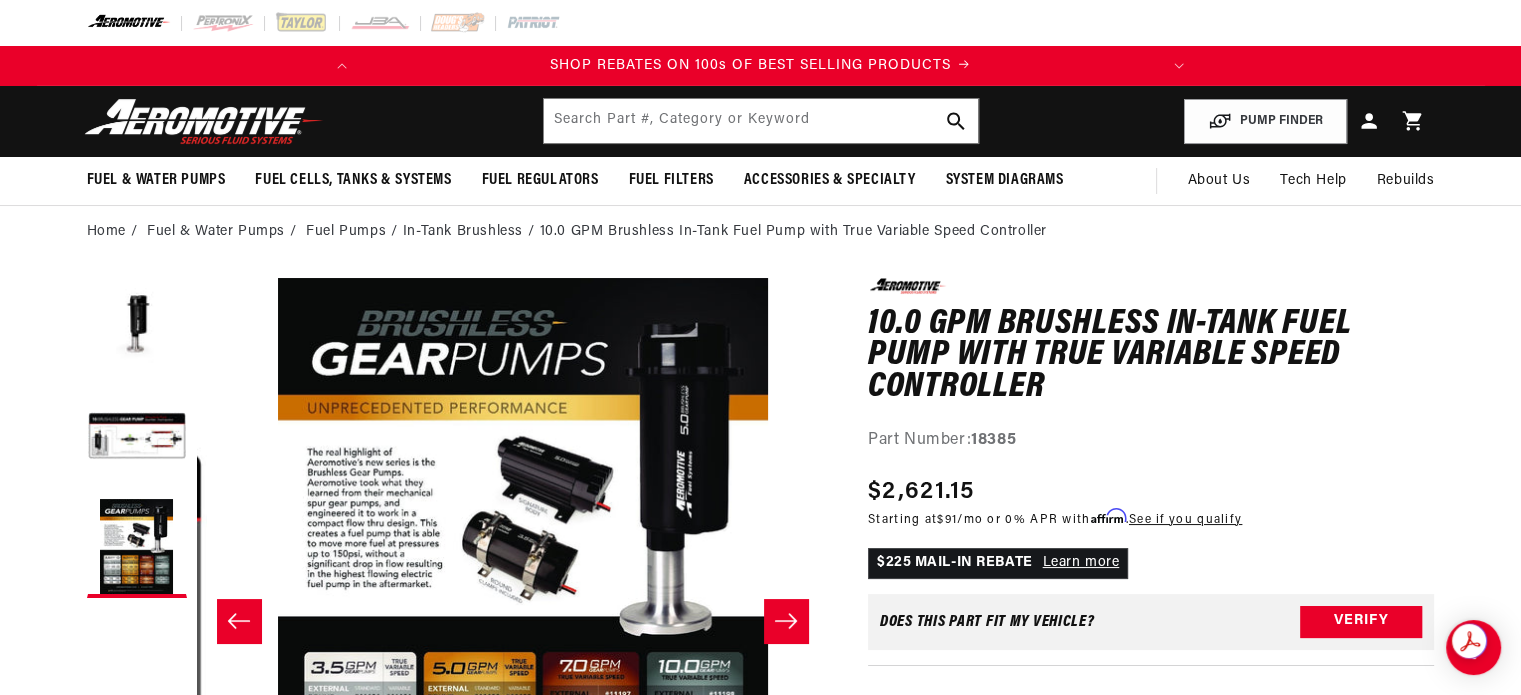 scroll, scrollTop: 0, scrollLeft: 1263, axis: horizontal 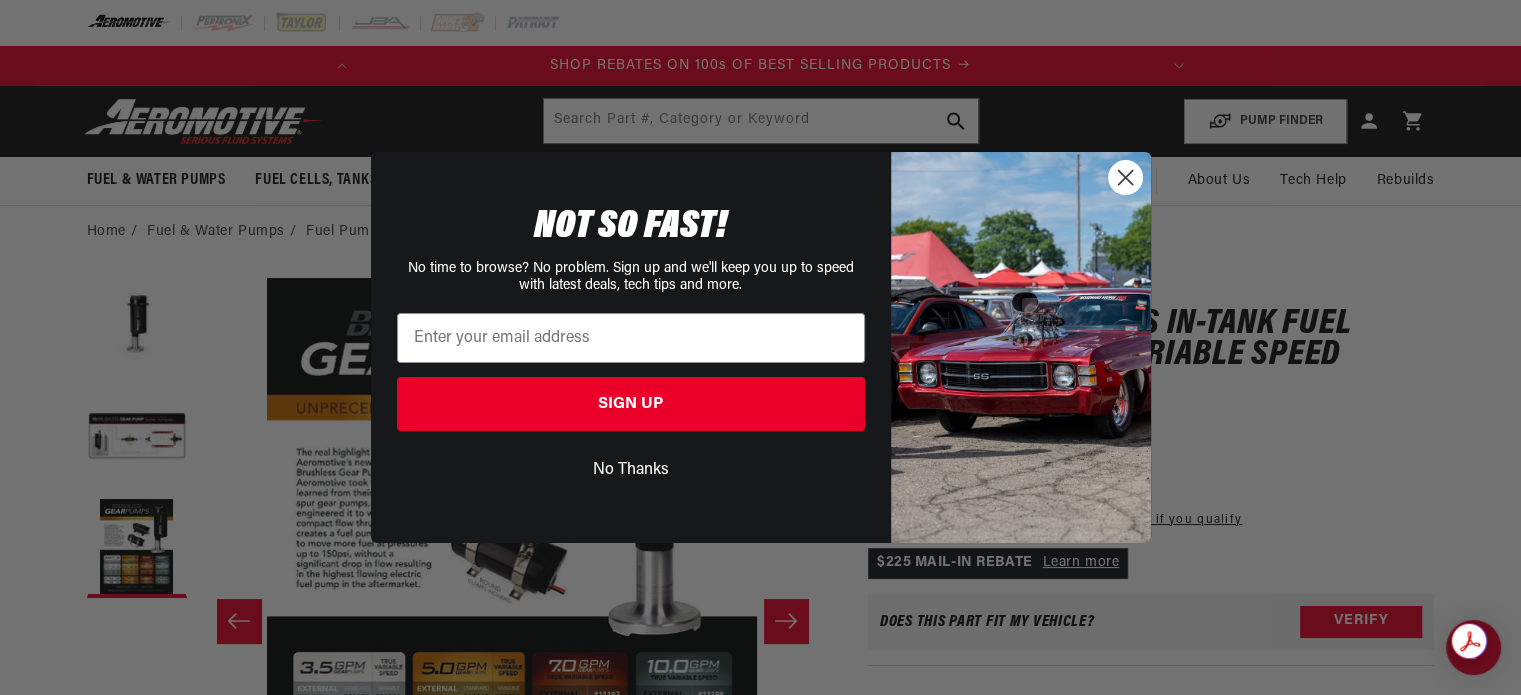 click on "No Thanks" at bounding box center (631, 470) 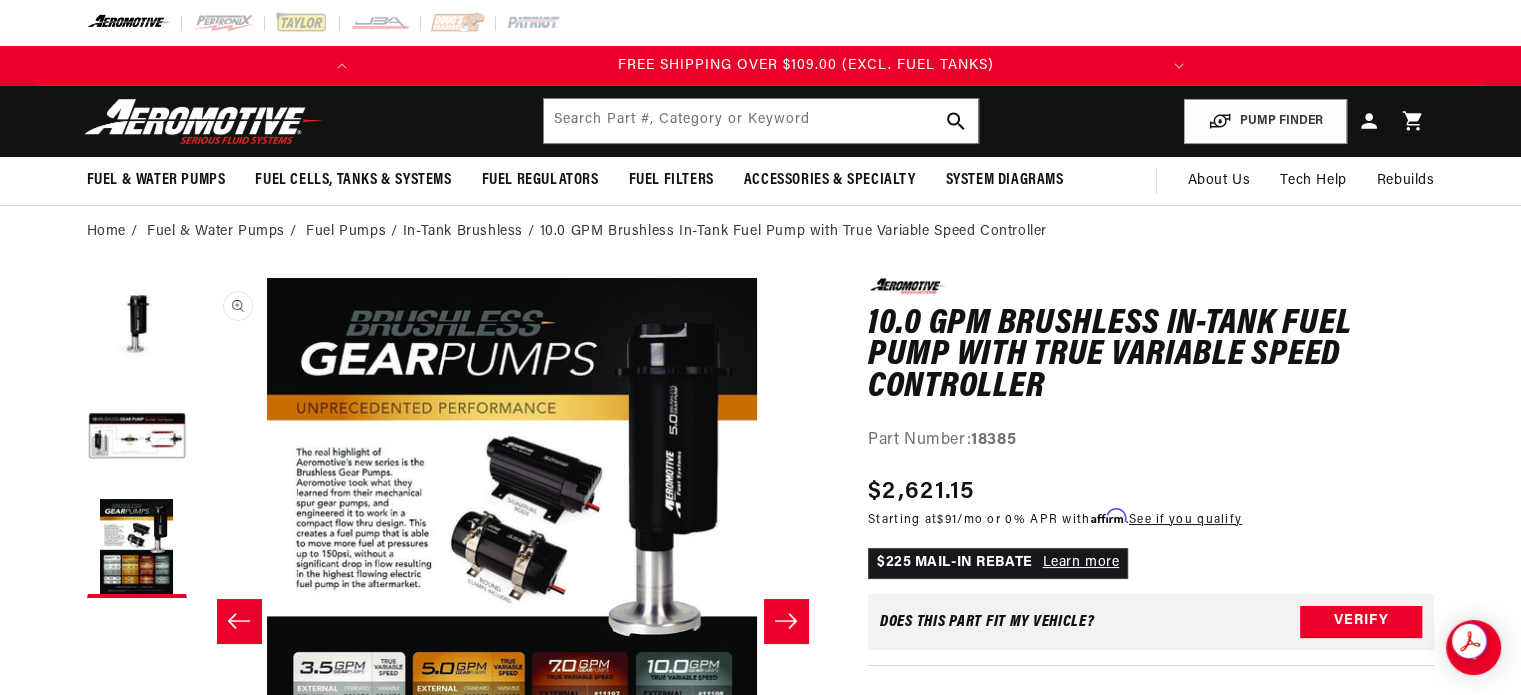 scroll, scrollTop: 0, scrollLeft: 791, axis: horizontal 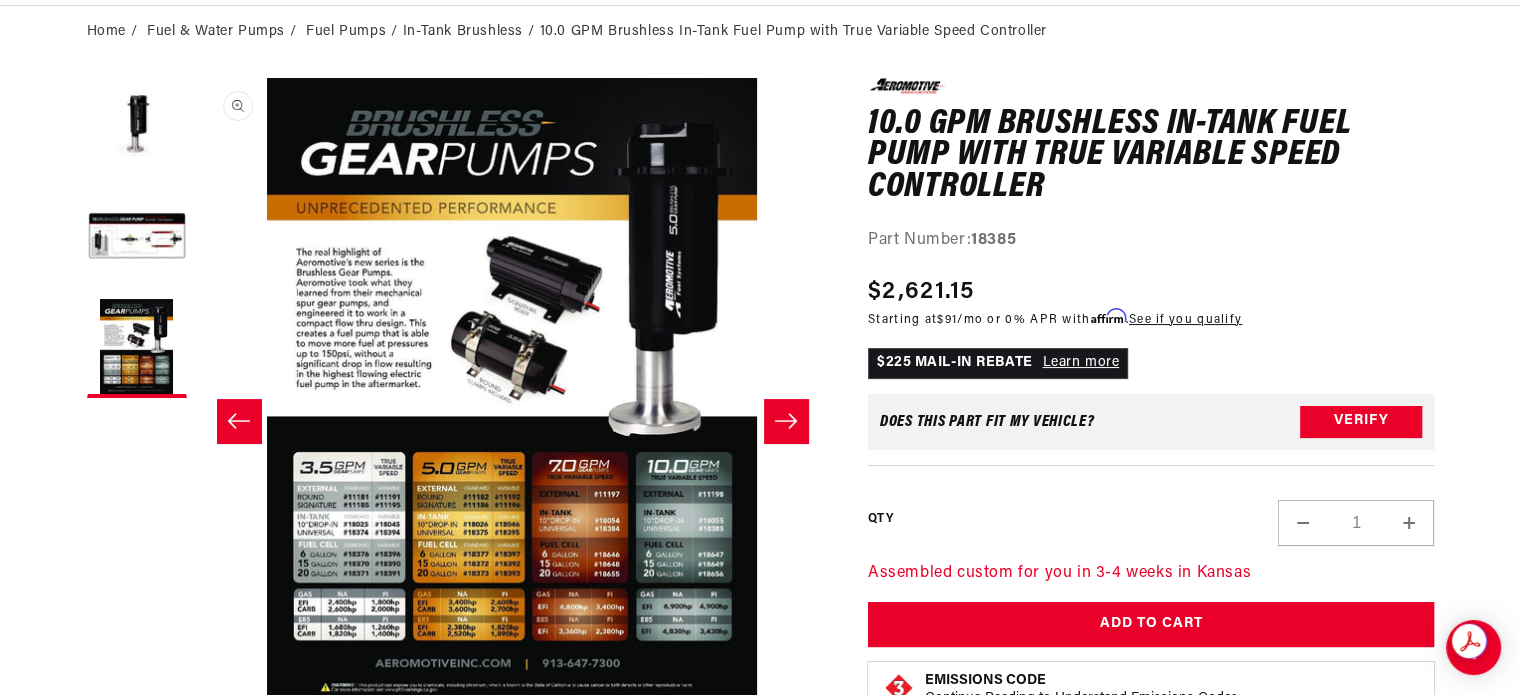 click on "Open media 3 in modal" at bounding box center [196, 710] 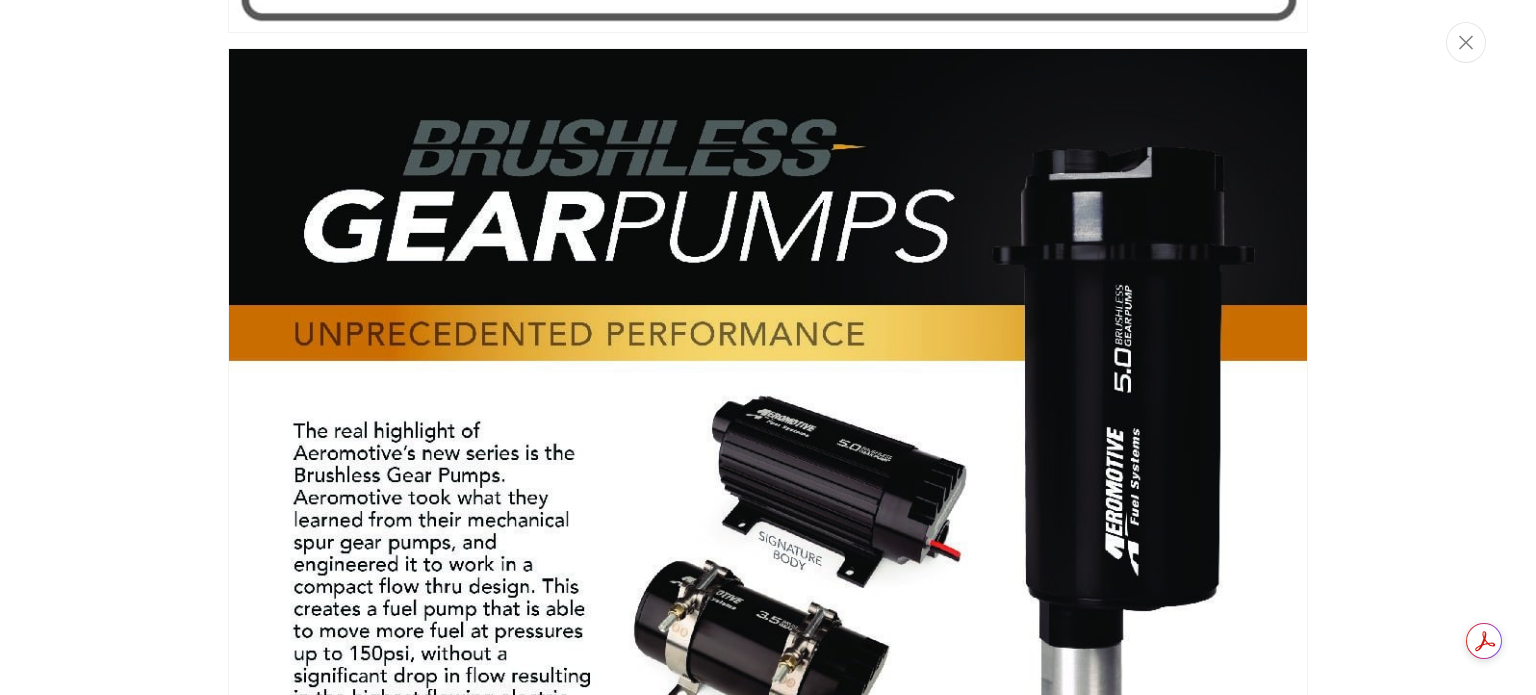 scroll, scrollTop: 1533, scrollLeft: 0, axis: vertical 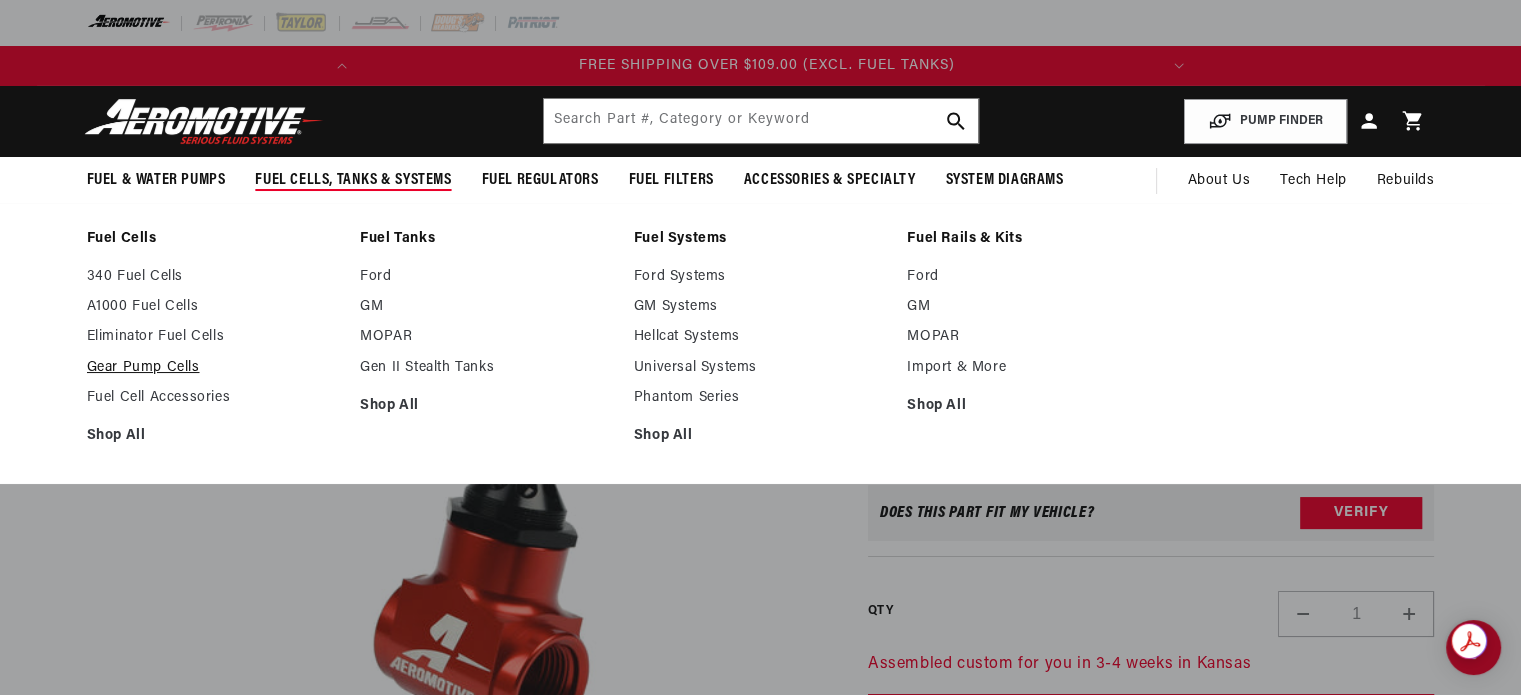 click on "Gear Pump Cells" at bounding box center [214, 368] 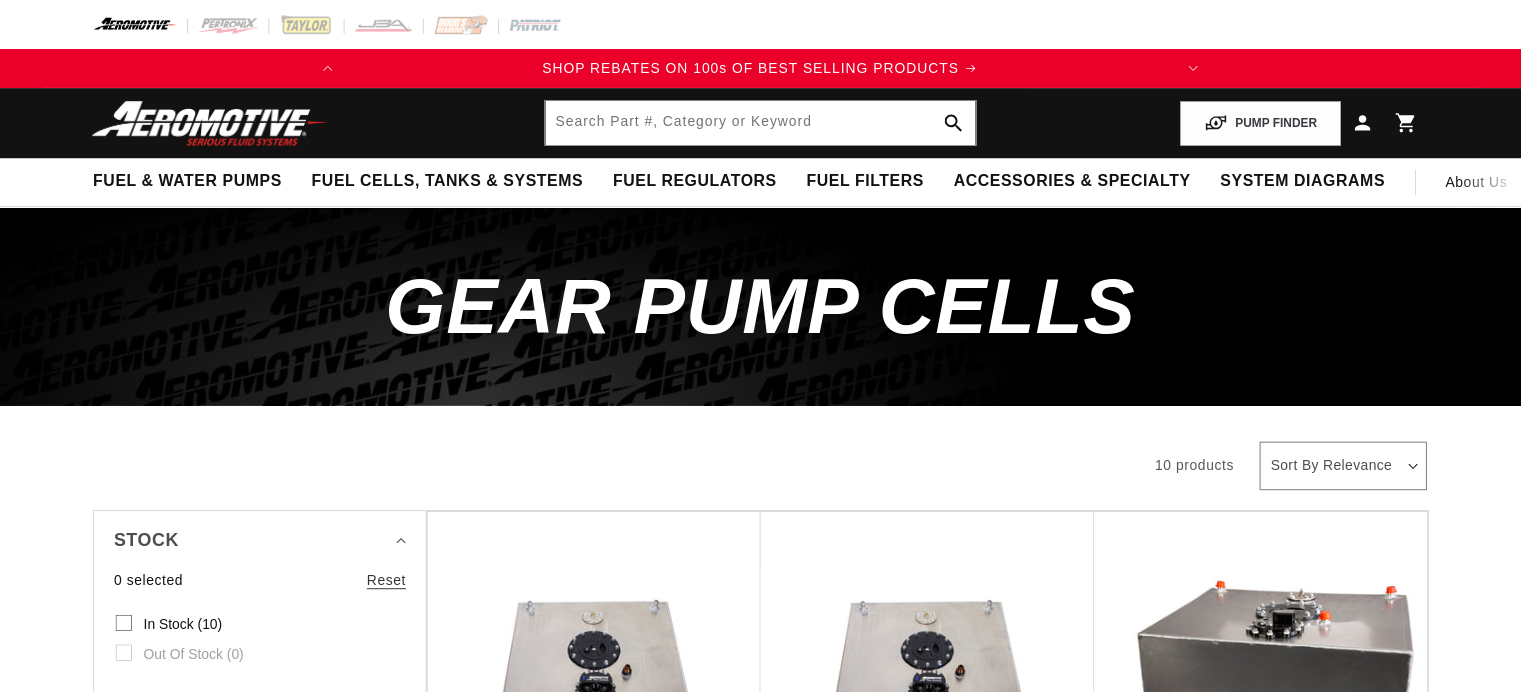 scroll, scrollTop: 0, scrollLeft: 0, axis: both 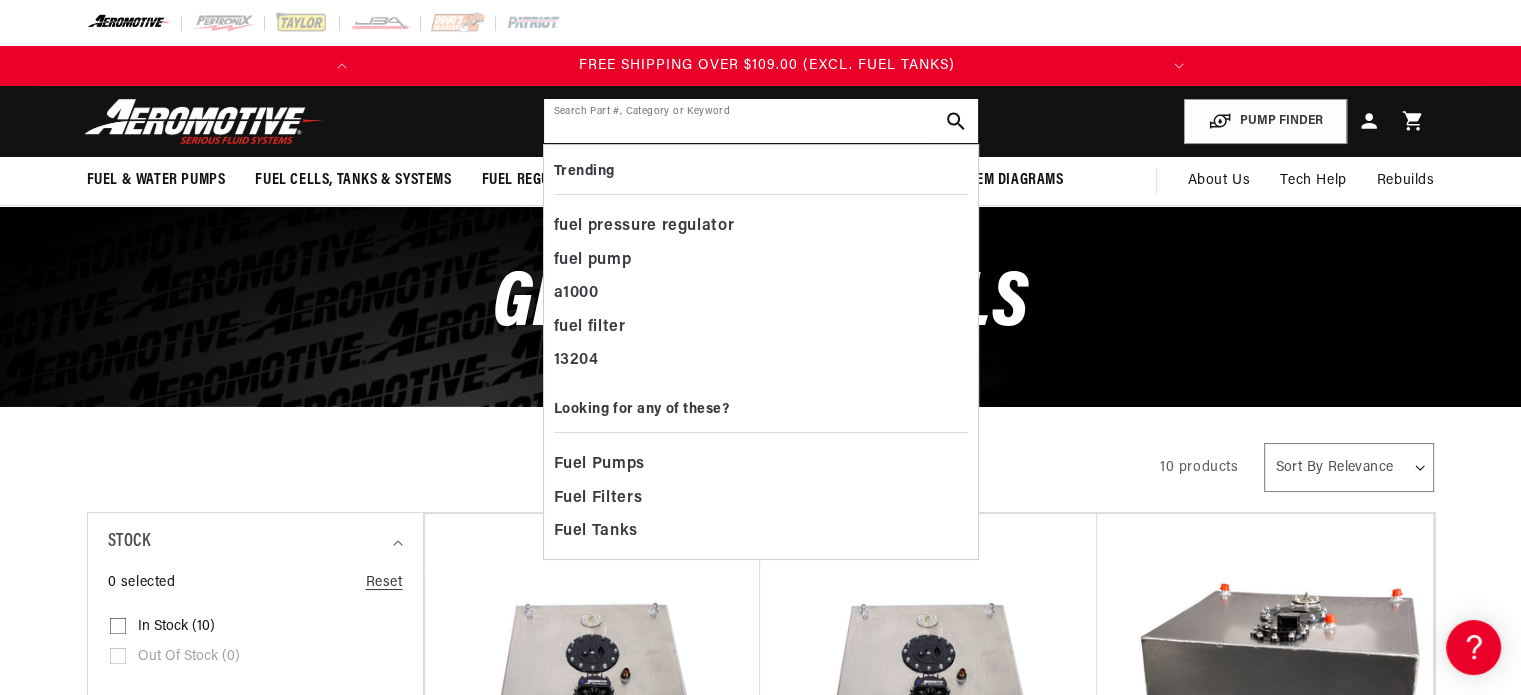 click 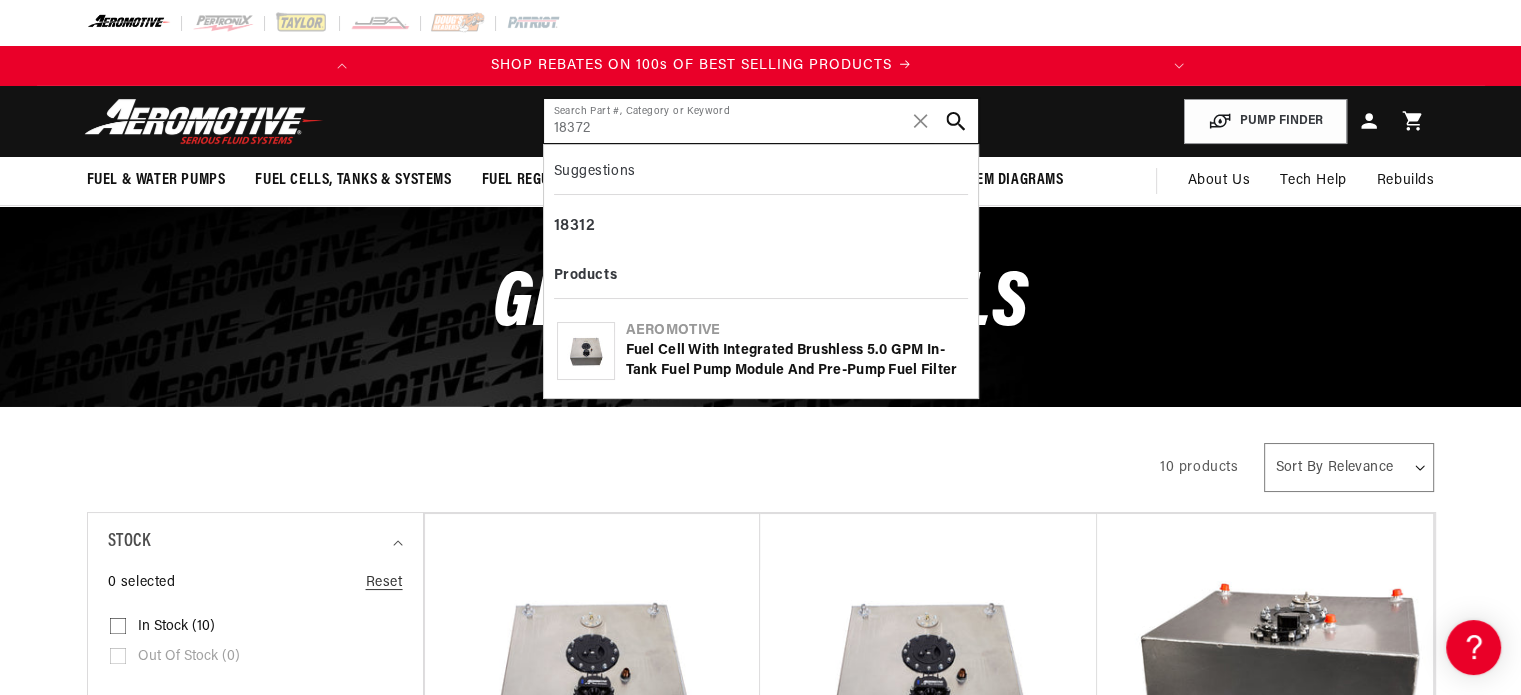scroll, scrollTop: 0, scrollLeft: 0, axis: both 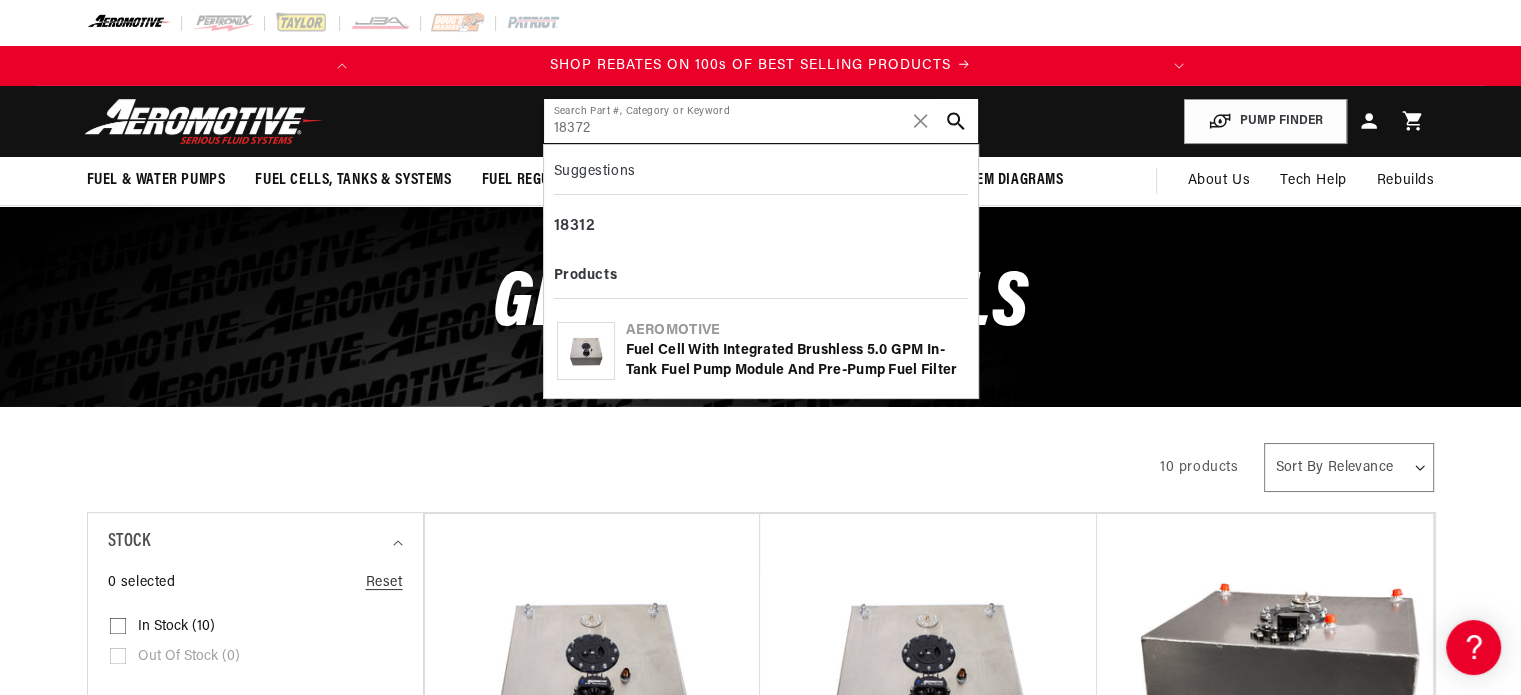 type on "18372" 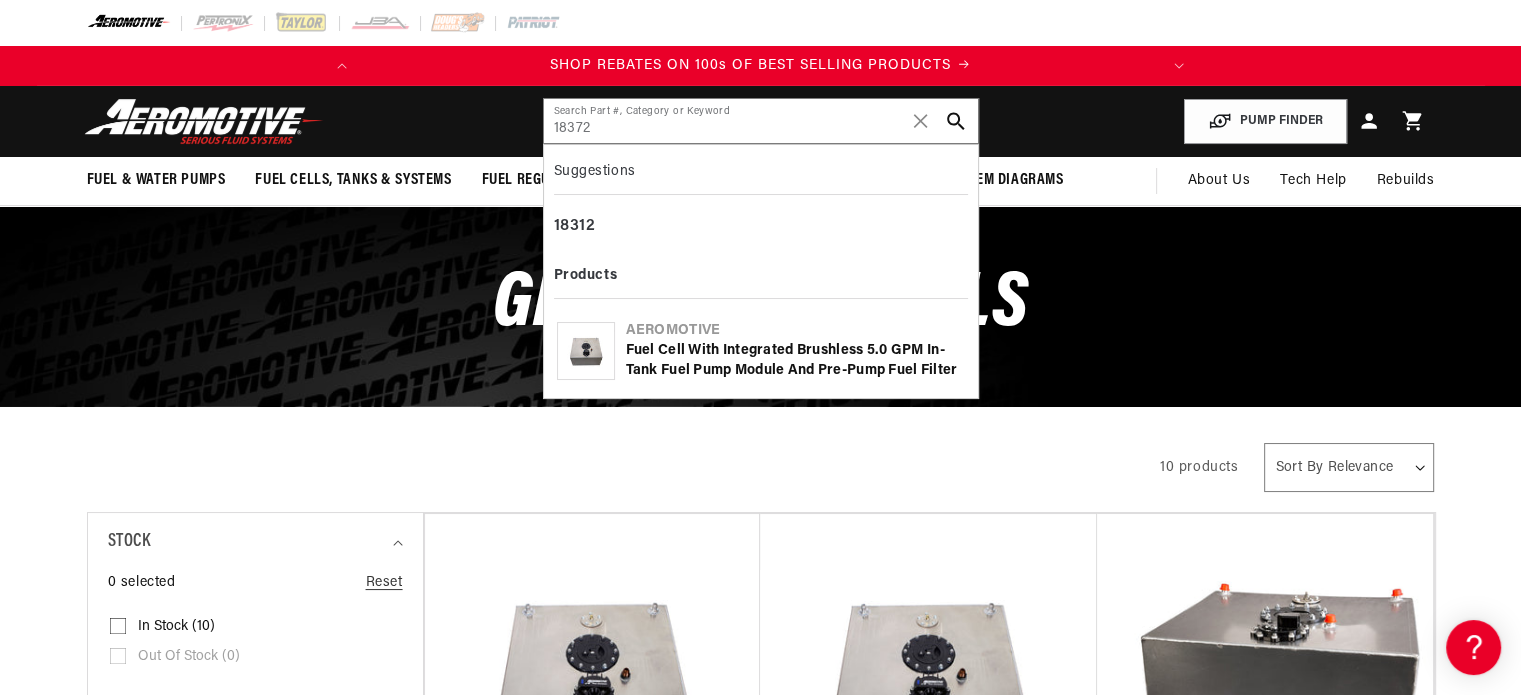 click on "Fuel Cell with Integrated Brushless 5.0 GPM In-Tank Fuel Pump Module and Pre-Pump Fuel Filter" 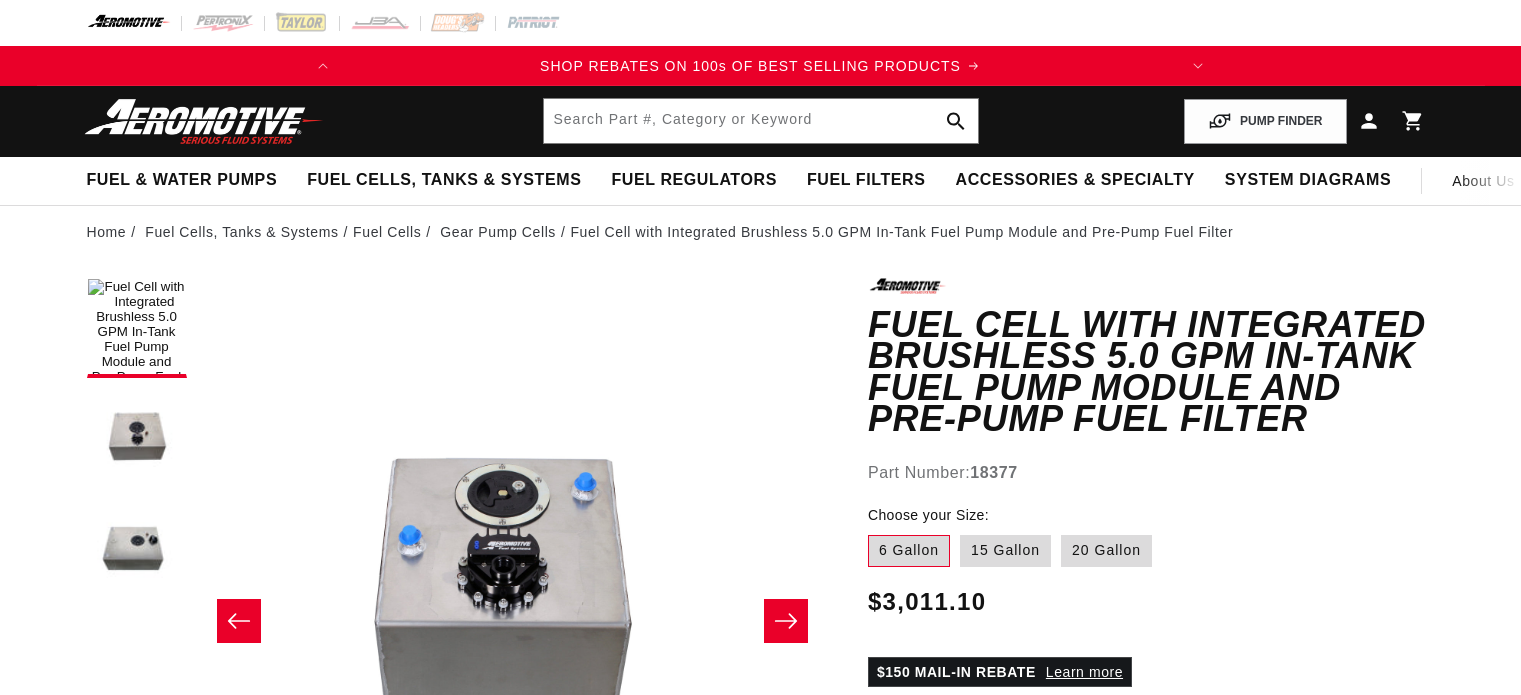 scroll, scrollTop: 0, scrollLeft: 0, axis: both 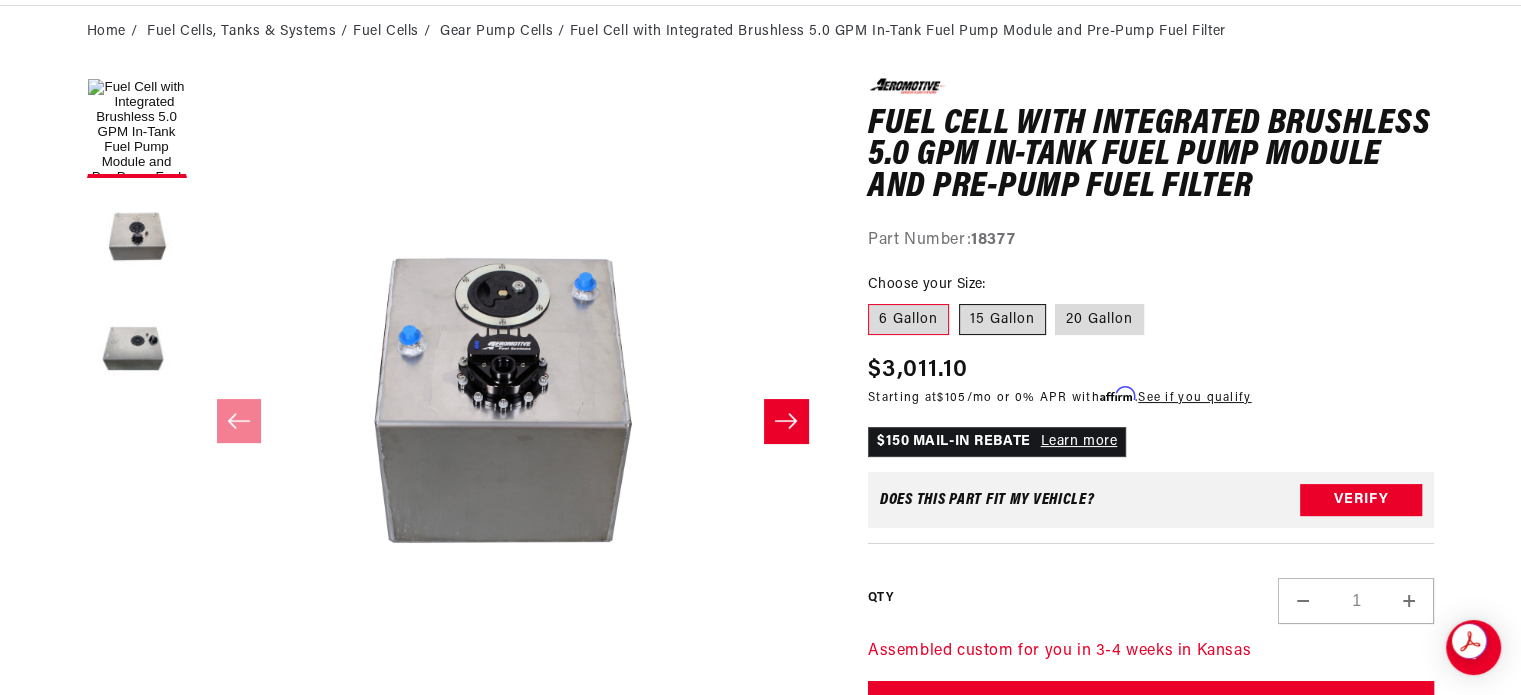 click on "15 Gallon" at bounding box center (1002, 320) 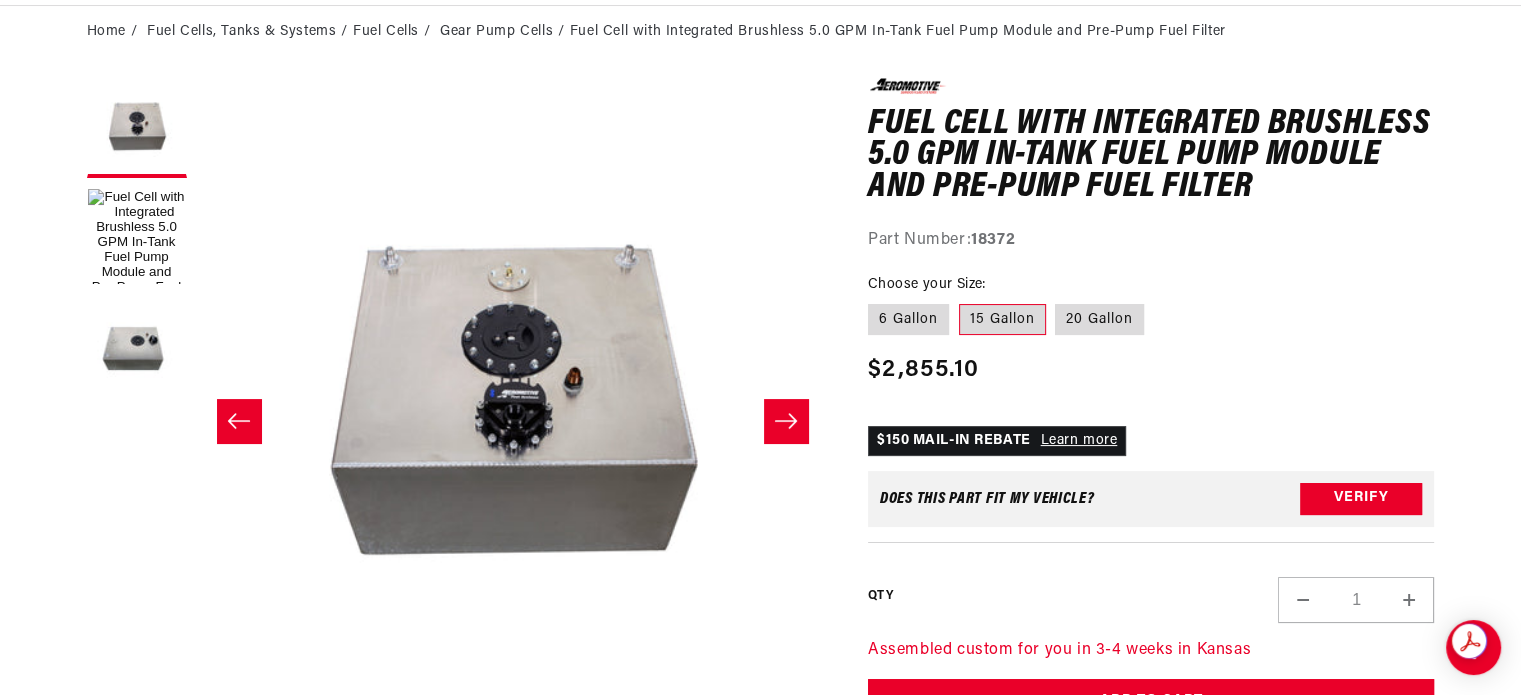 scroll, scrollTop: 0, scrollLeft: 0, axis: both 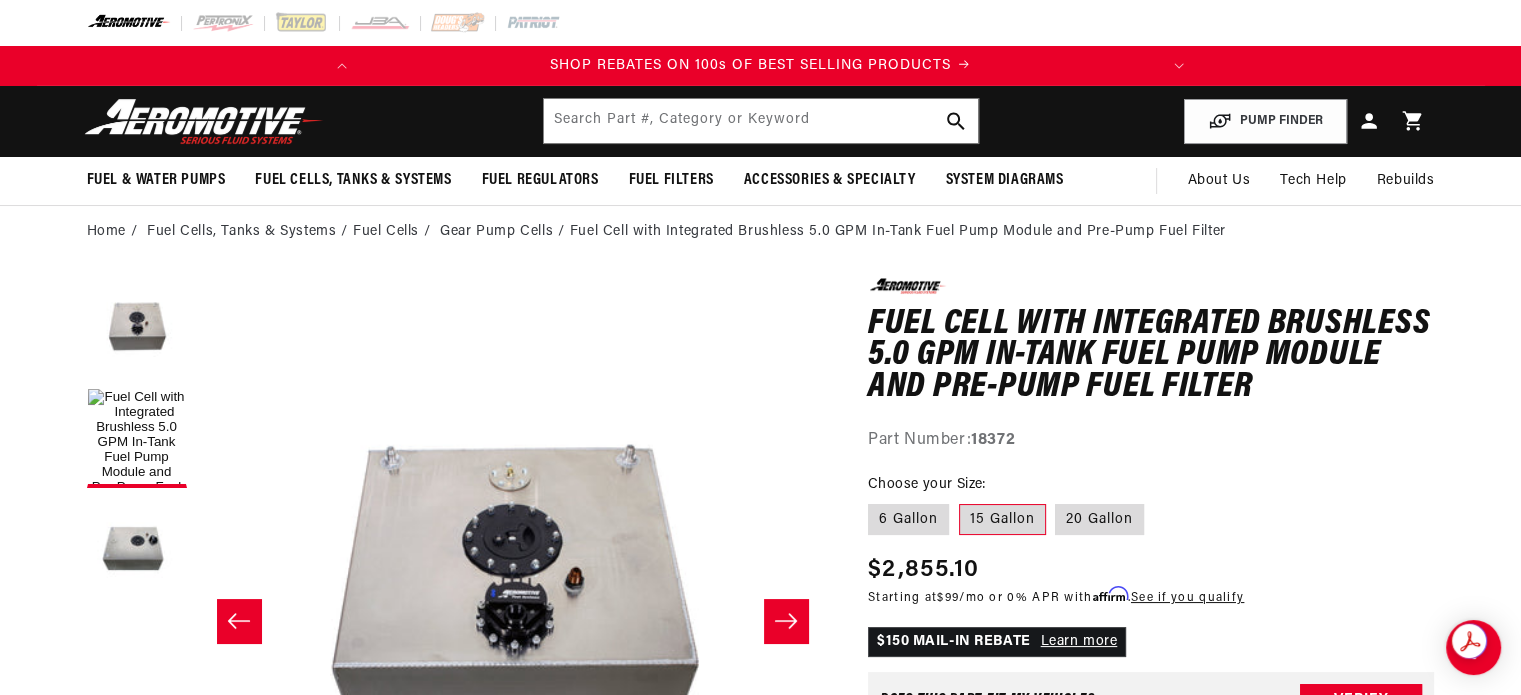 click at bounding box center (786, 621) 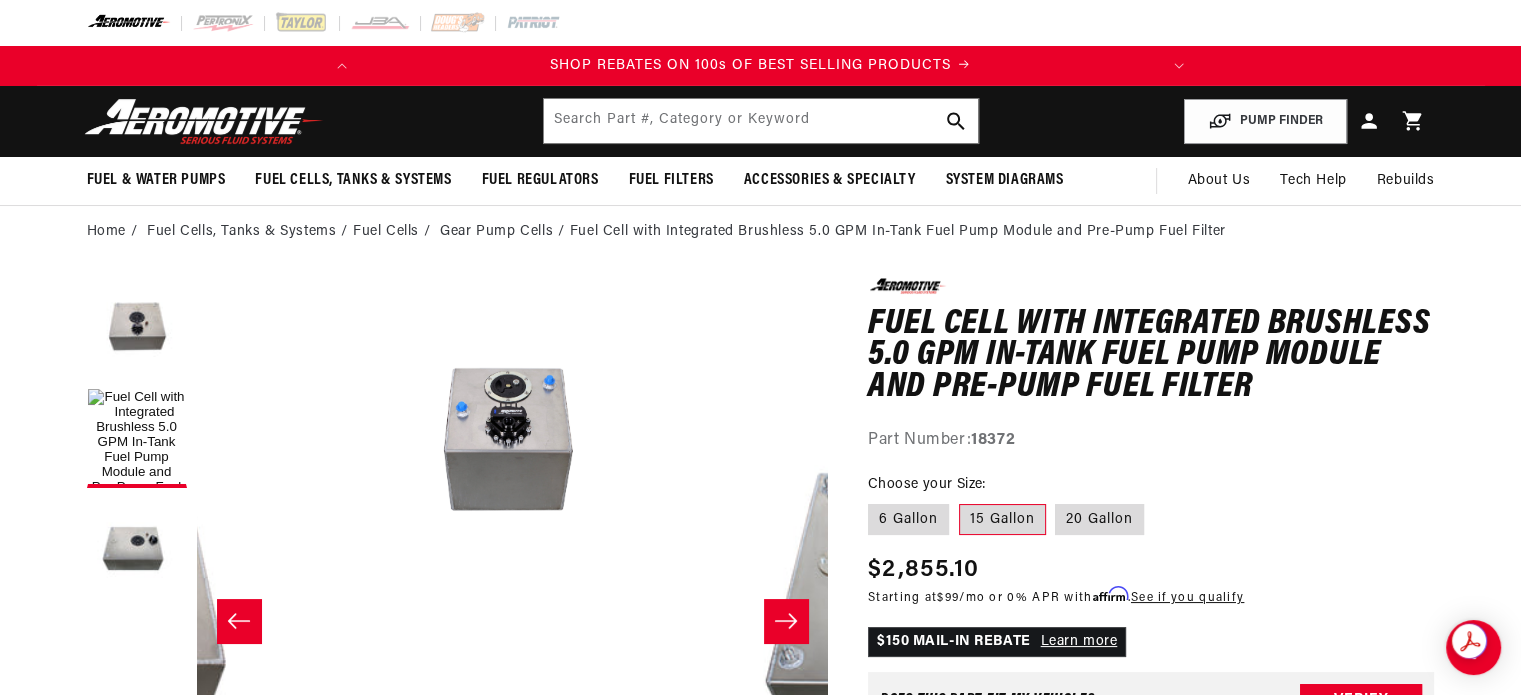 click 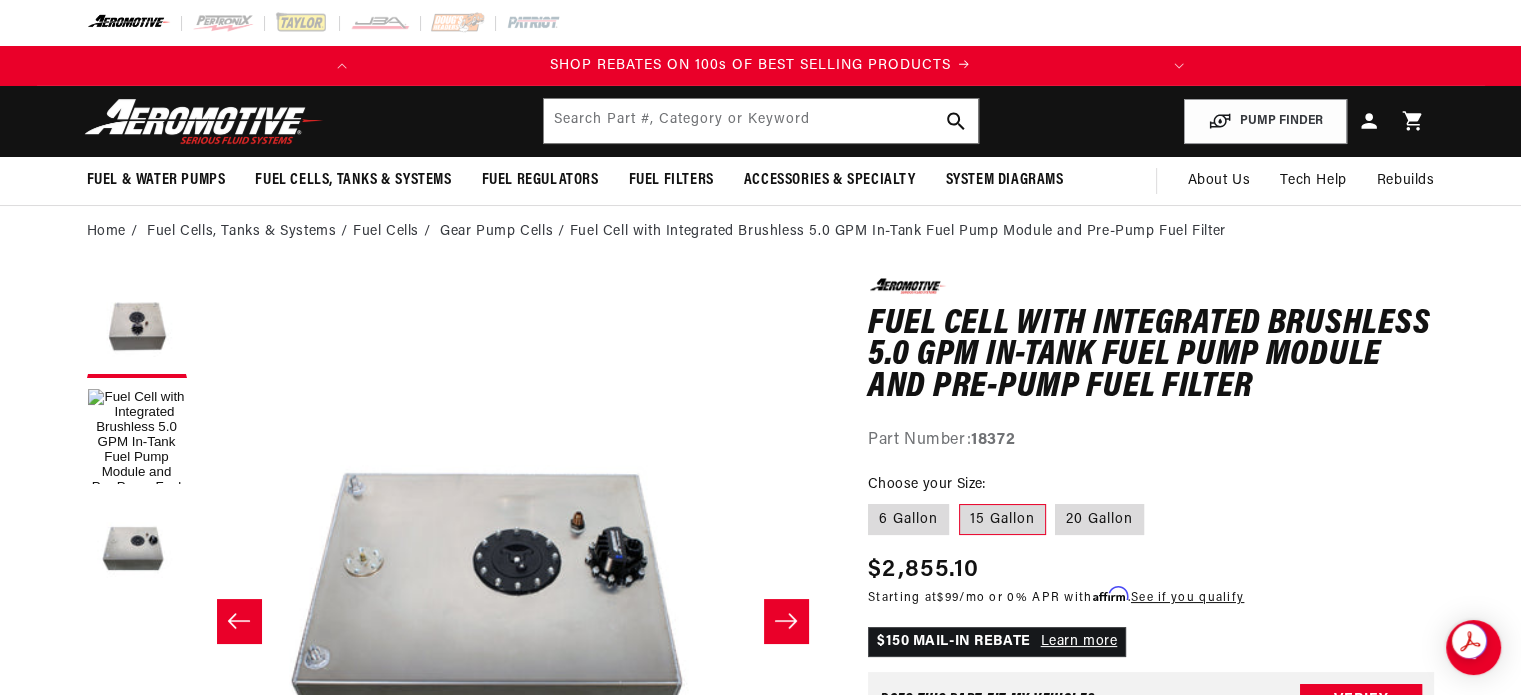 click 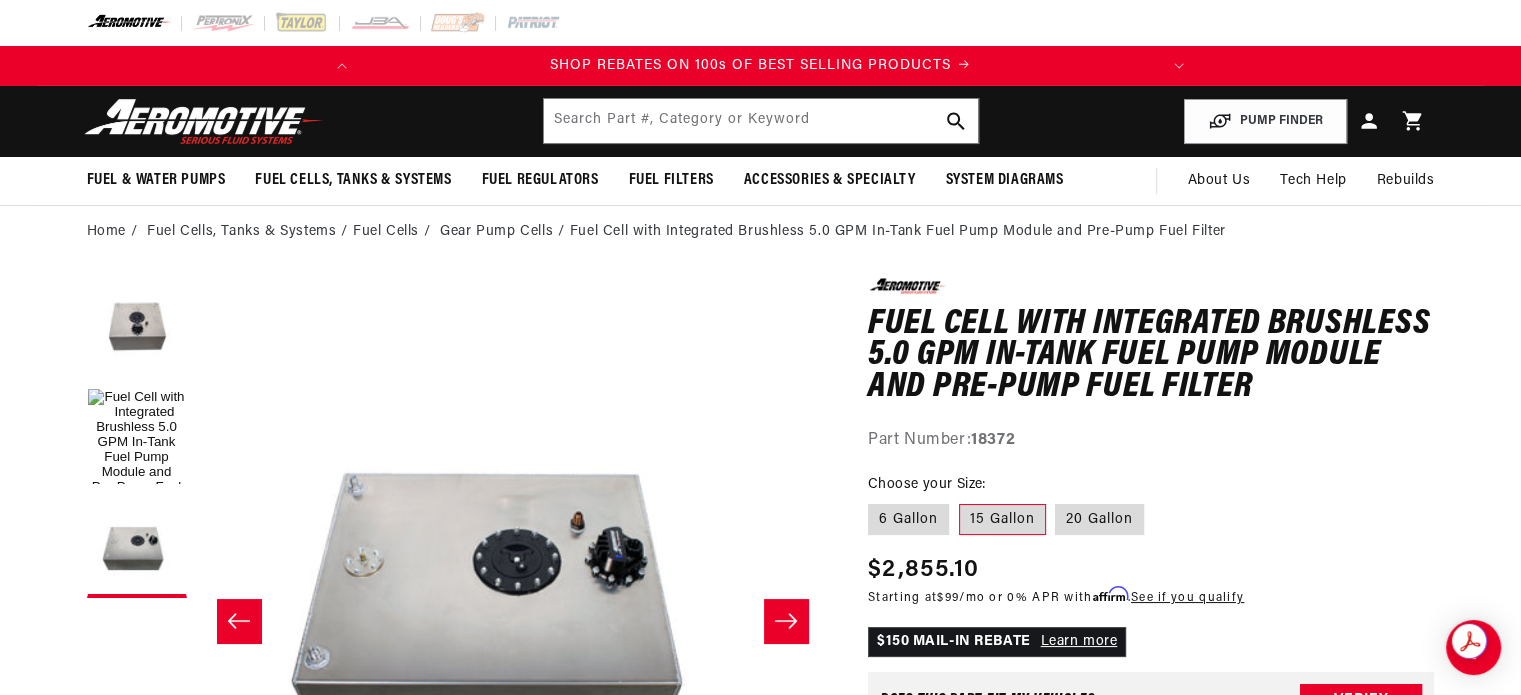 click 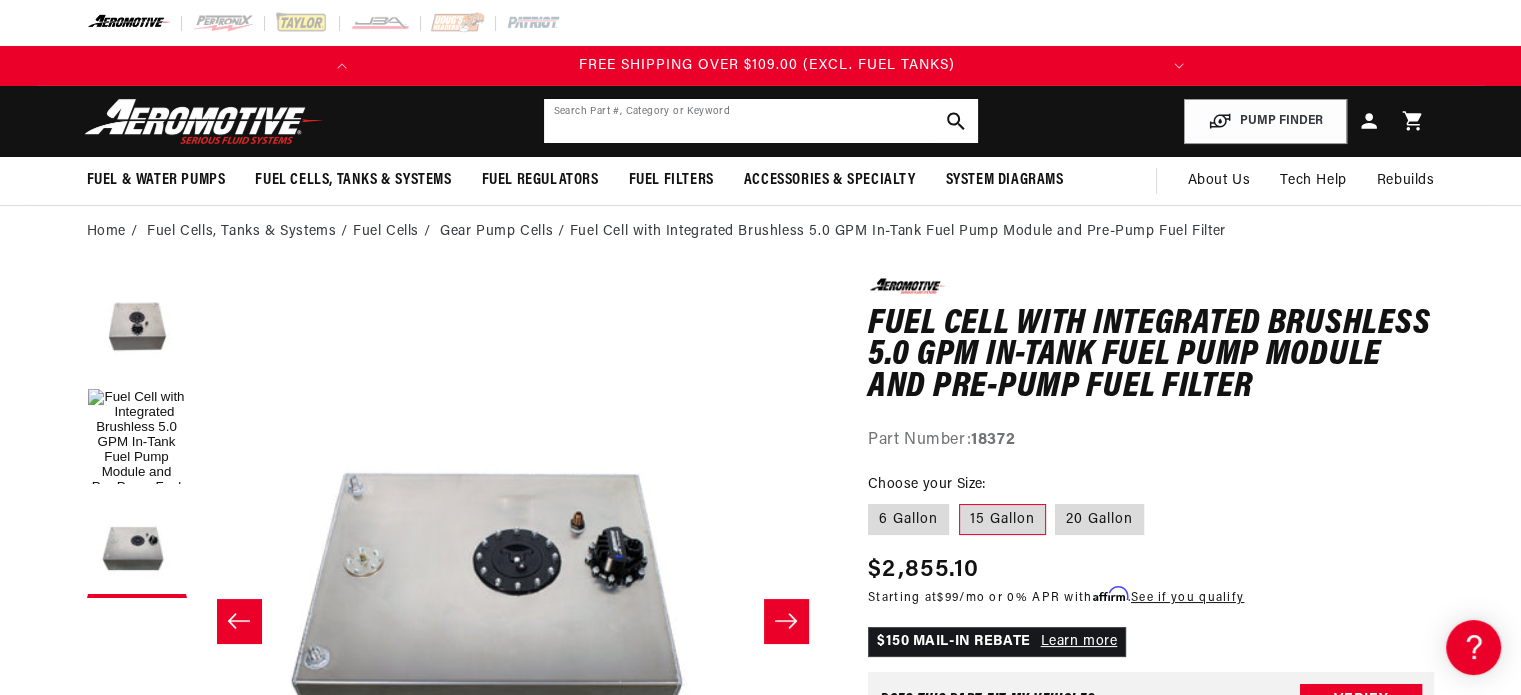 click 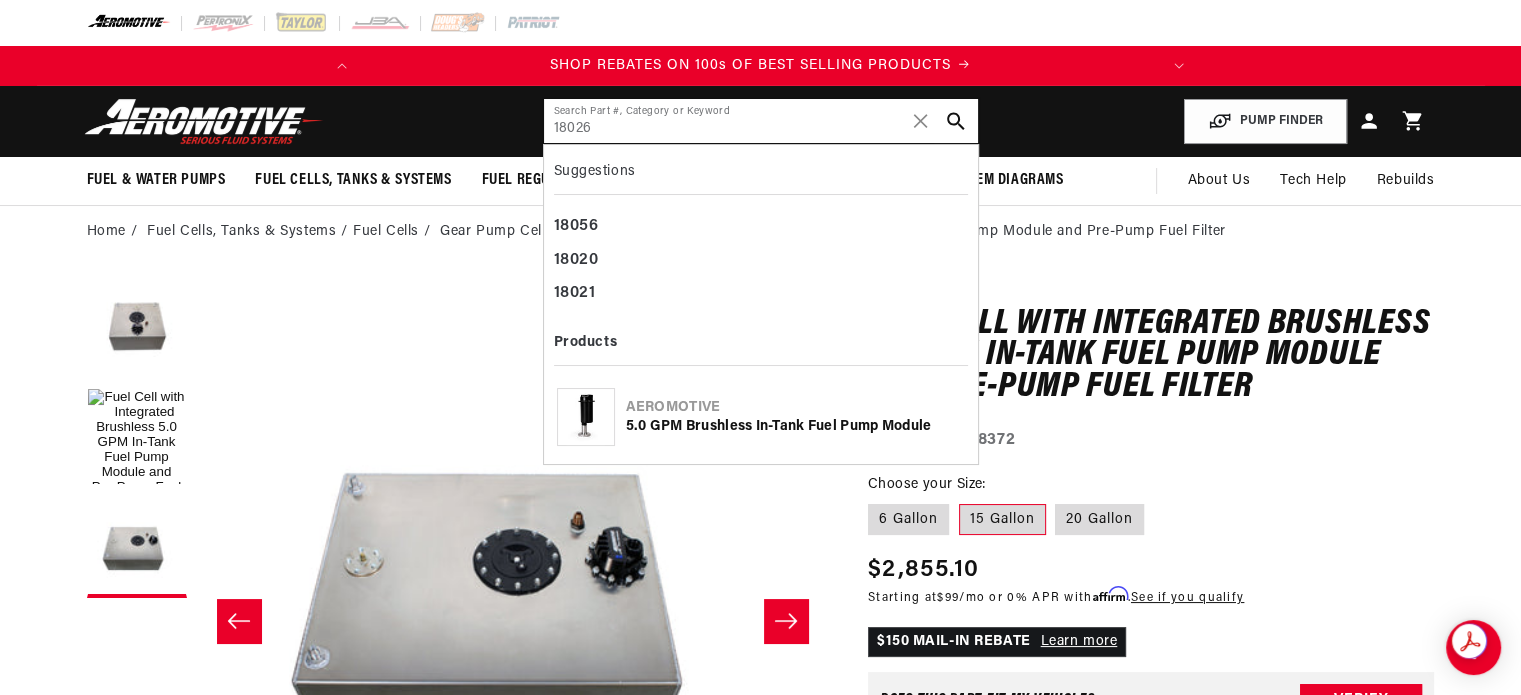 type on "18026" 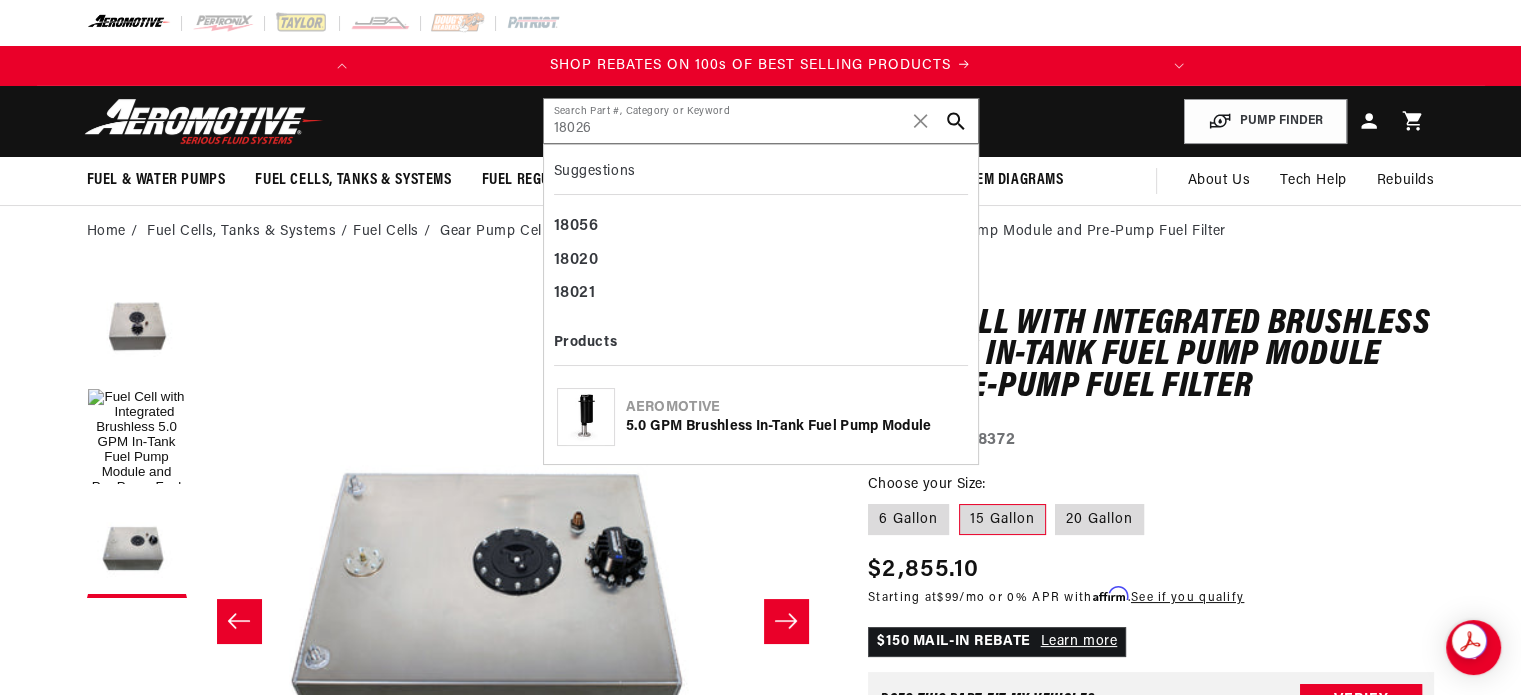 click on "5.0 GPM Brushless In-Tank Fuel Pump Module" 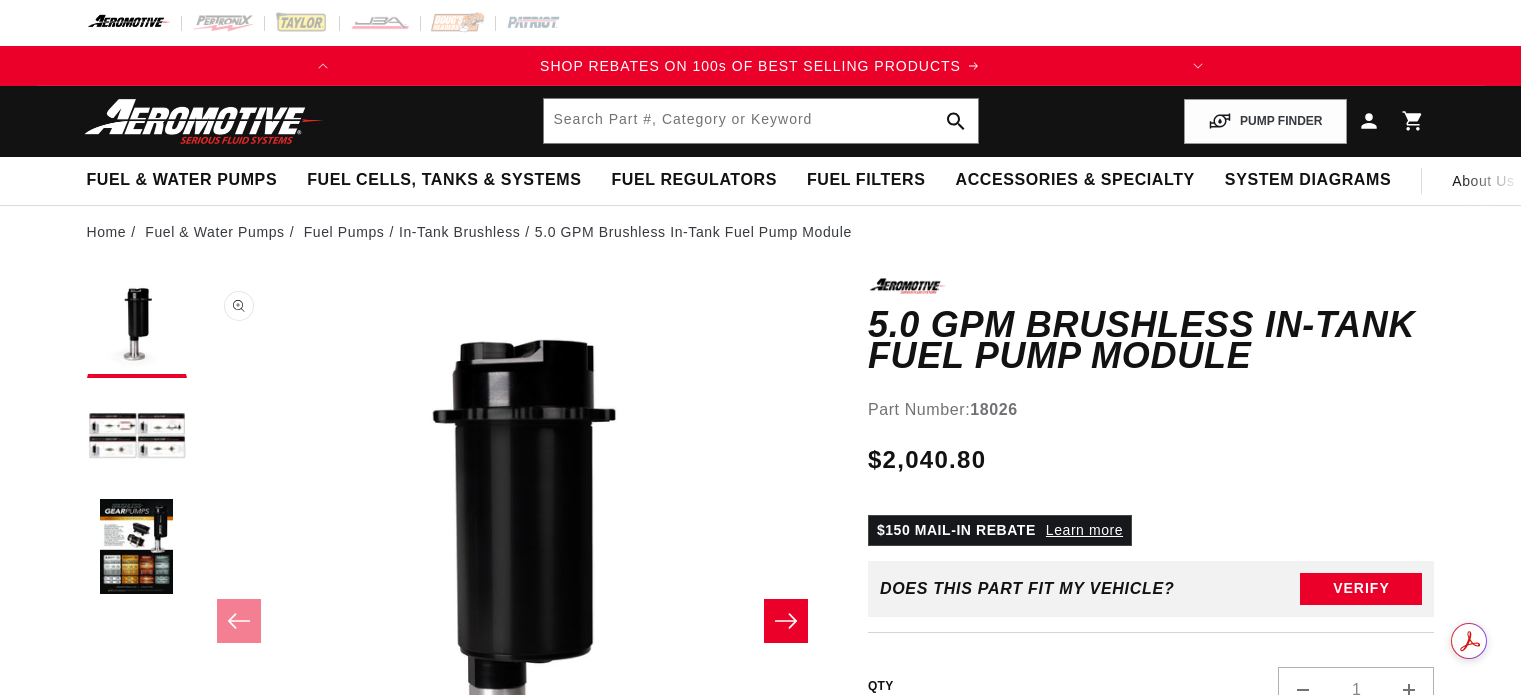 scroll, scrollTop: 0, scrollLeft: 0, axis: both 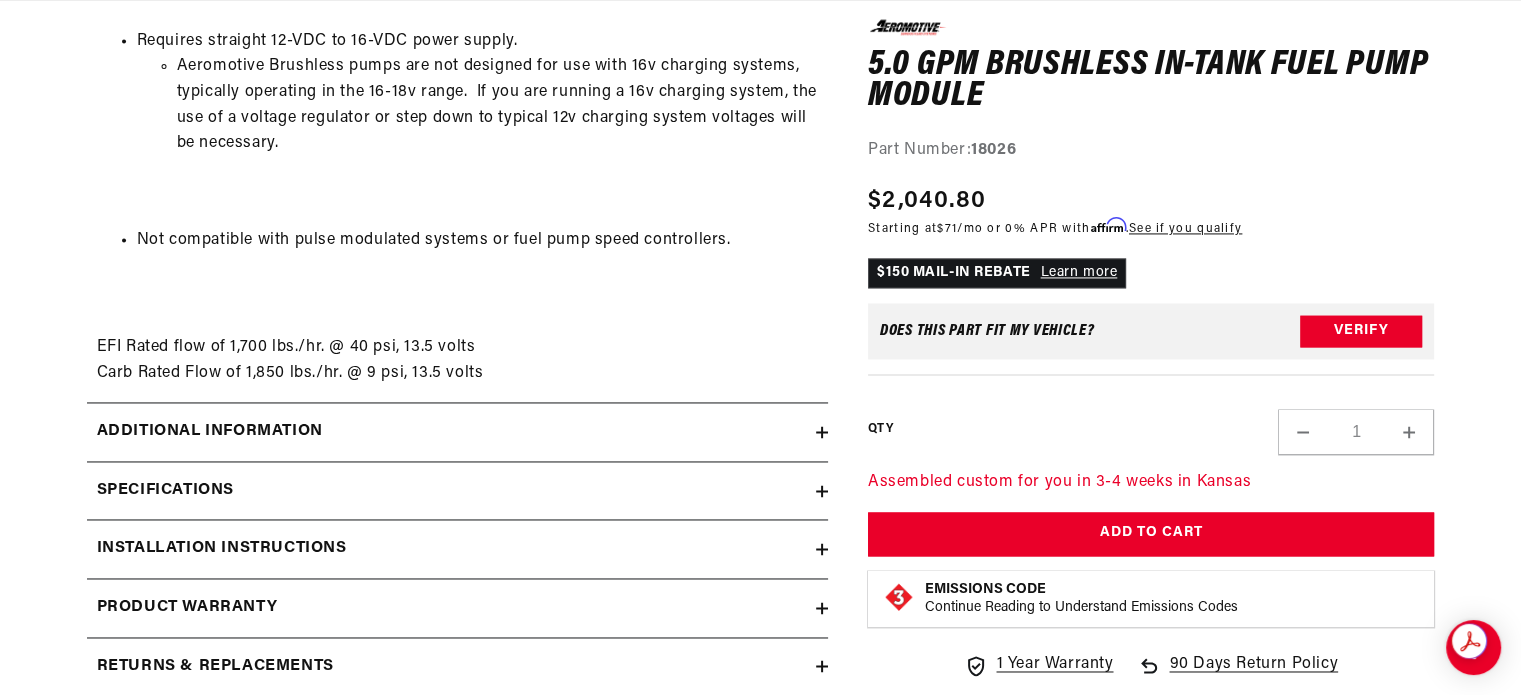 click on "Additional information" at bounding box center (451, 432) 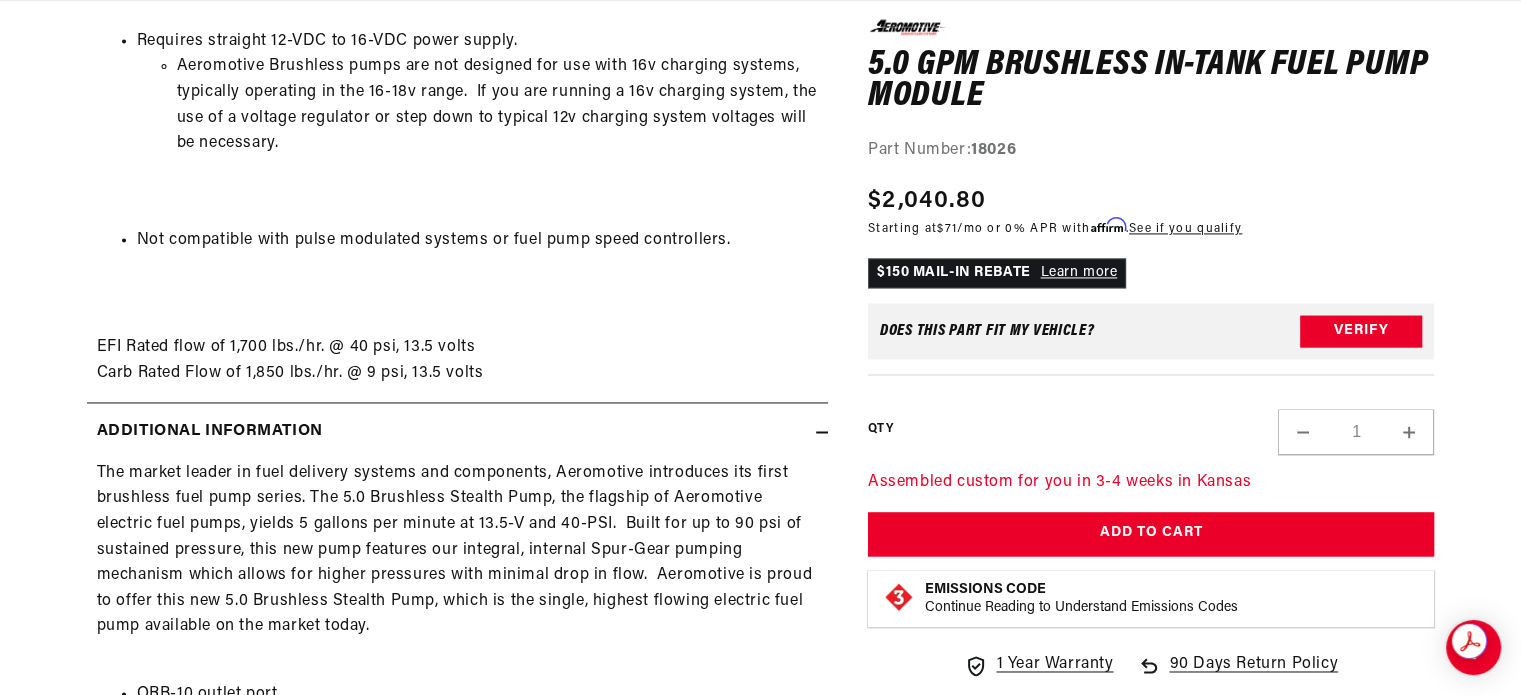scroll, scrollTop: 0, scrollLeft: 791, axis: horizontal 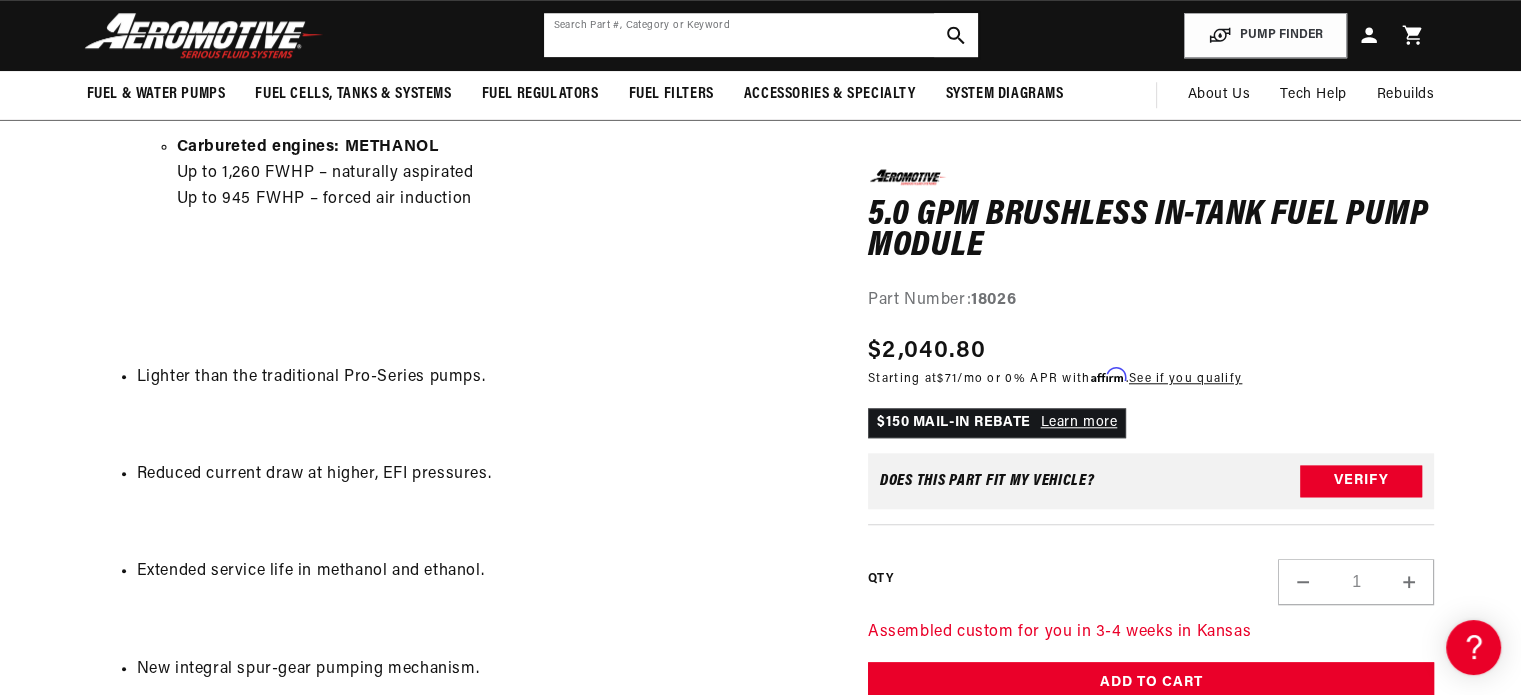 click 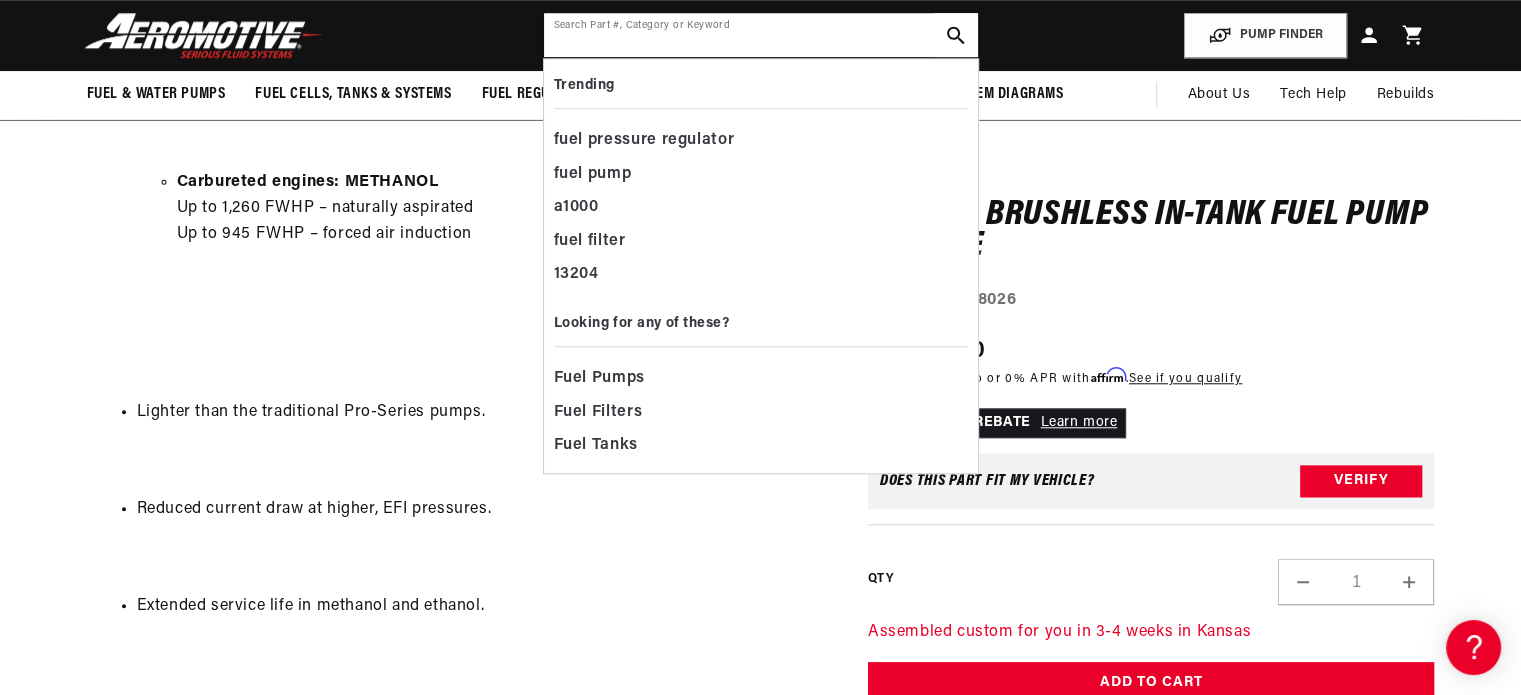 scroll, scrollTop: 0, scrollLeft: 0, axis: both 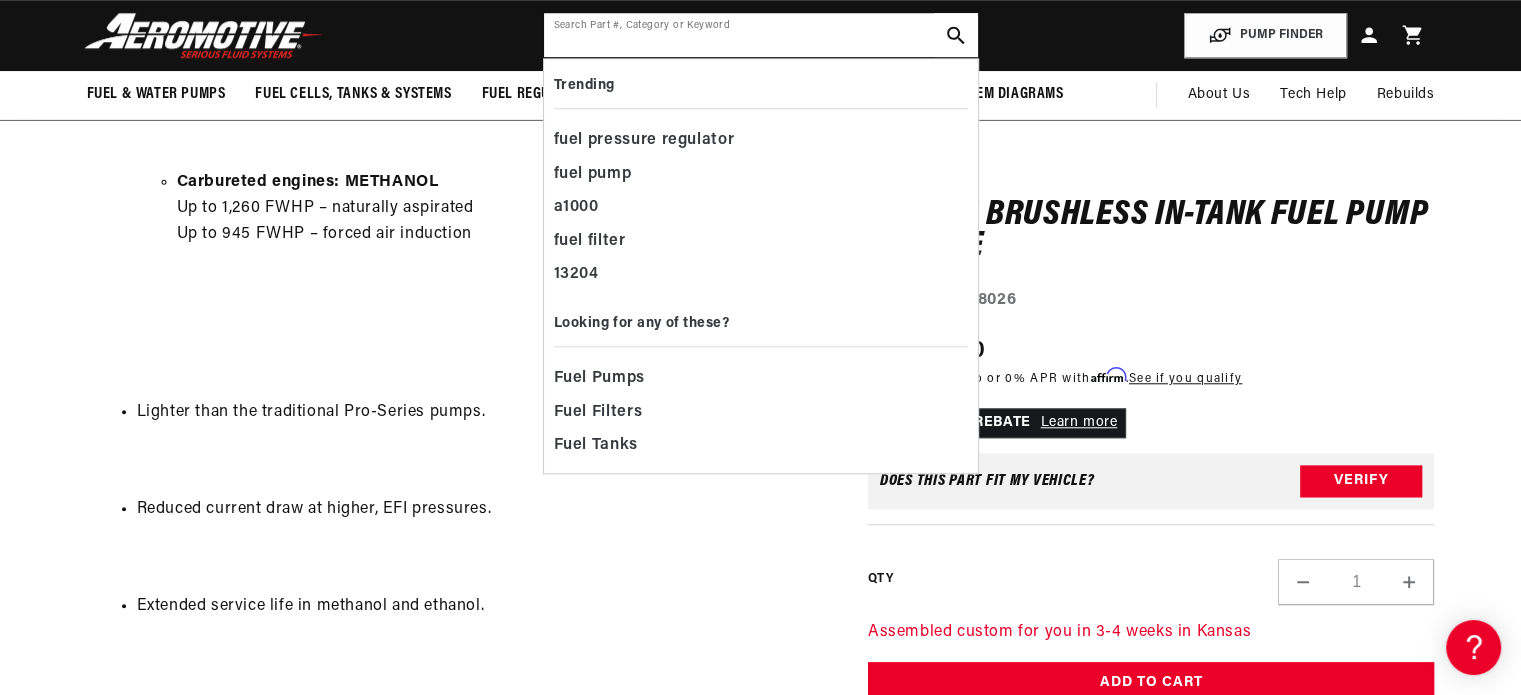 click 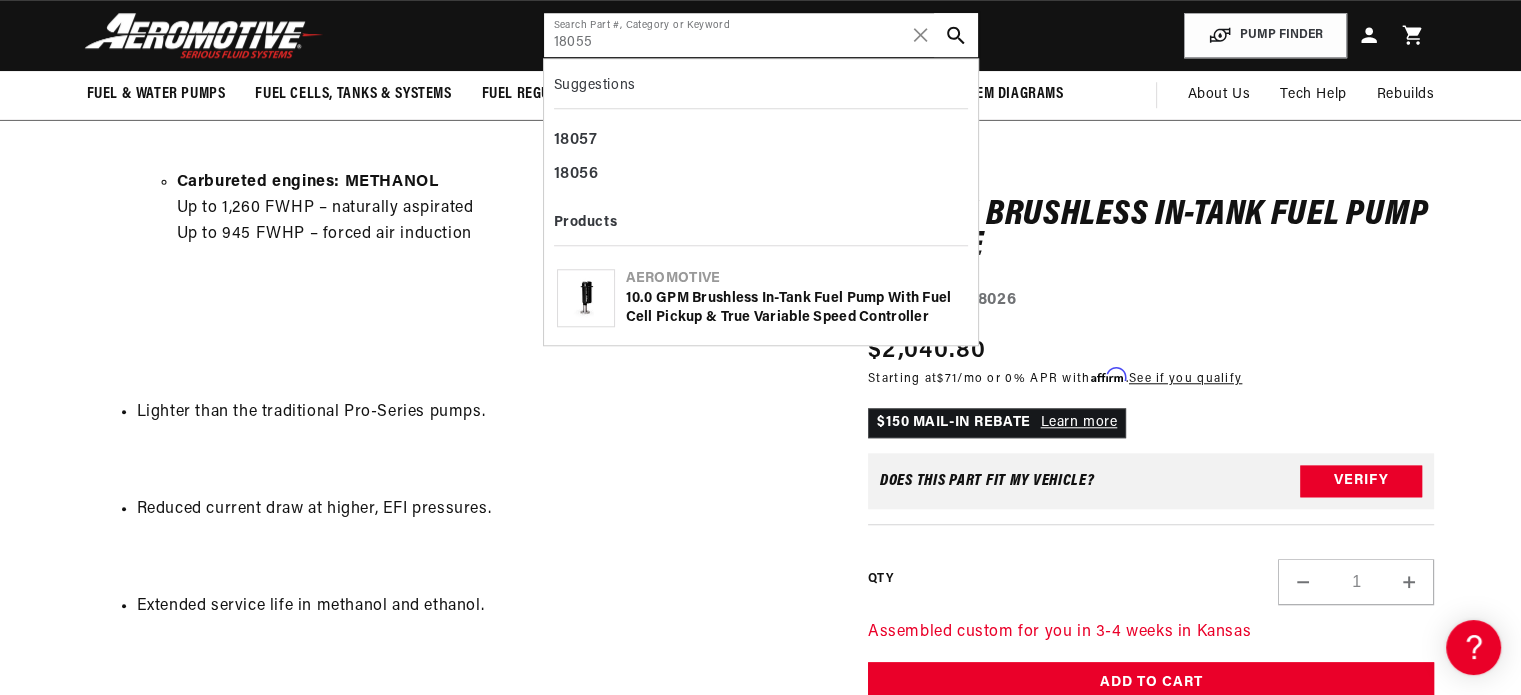 scroll, scrollTop: 0, scrollLeft: 791, axis: horizontal 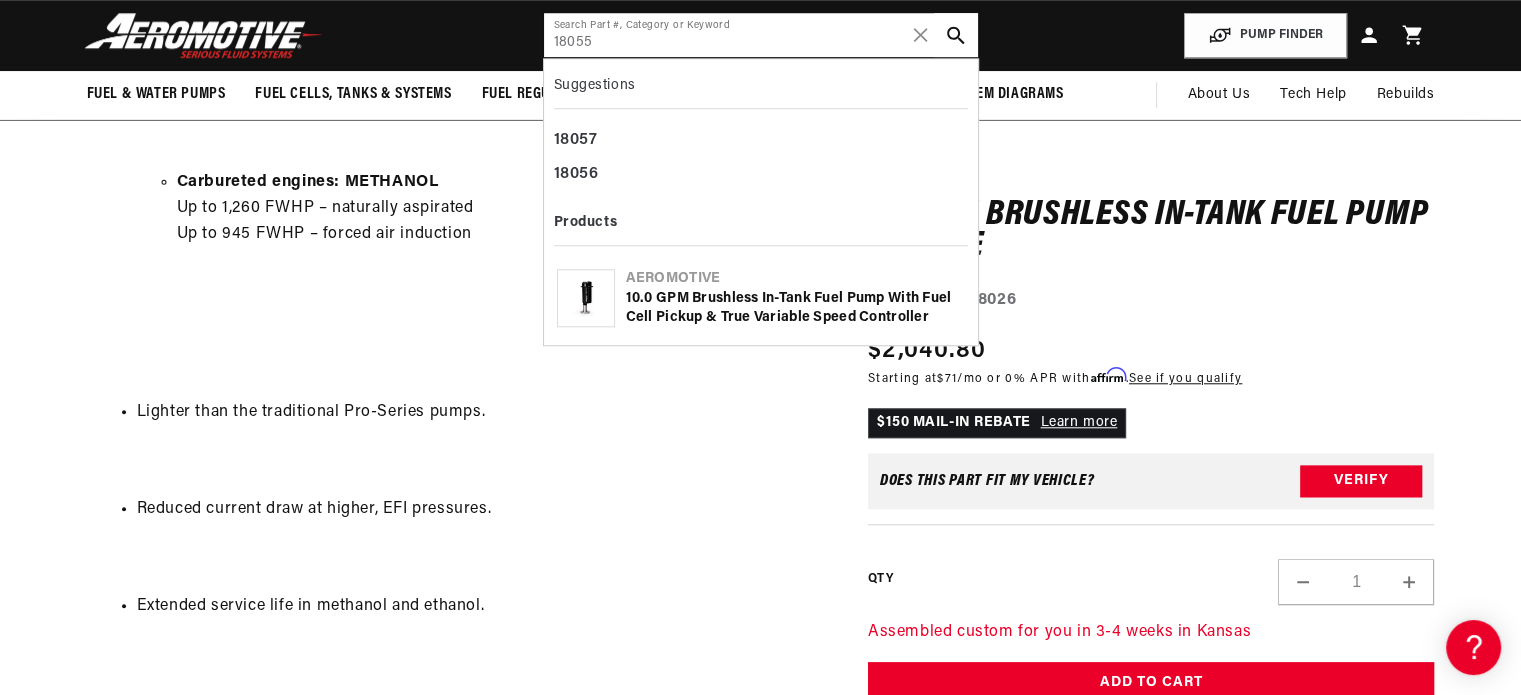 type on "18055" 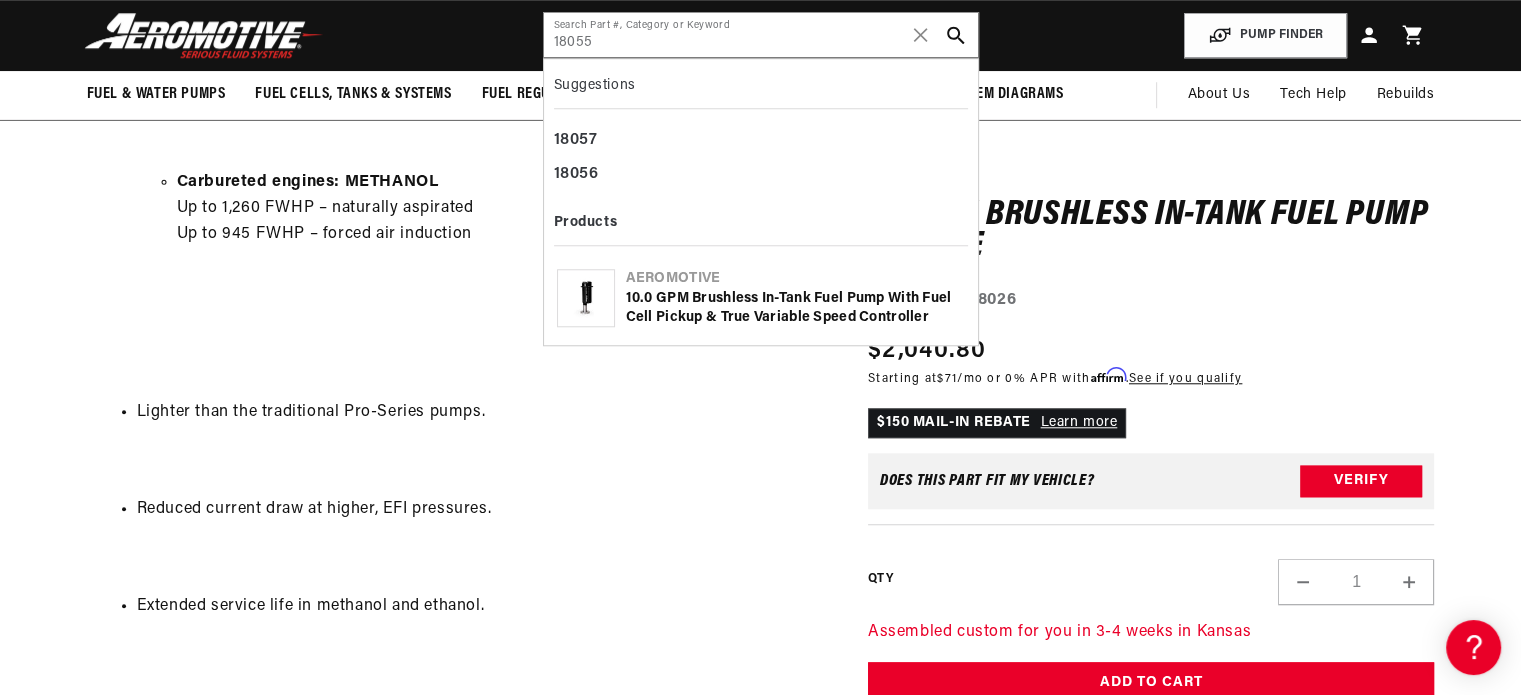click on "10.0 GPM Brushless In-Tank Fuel Pump with Fuel Cell Pickup & True Variable Speed Controller" 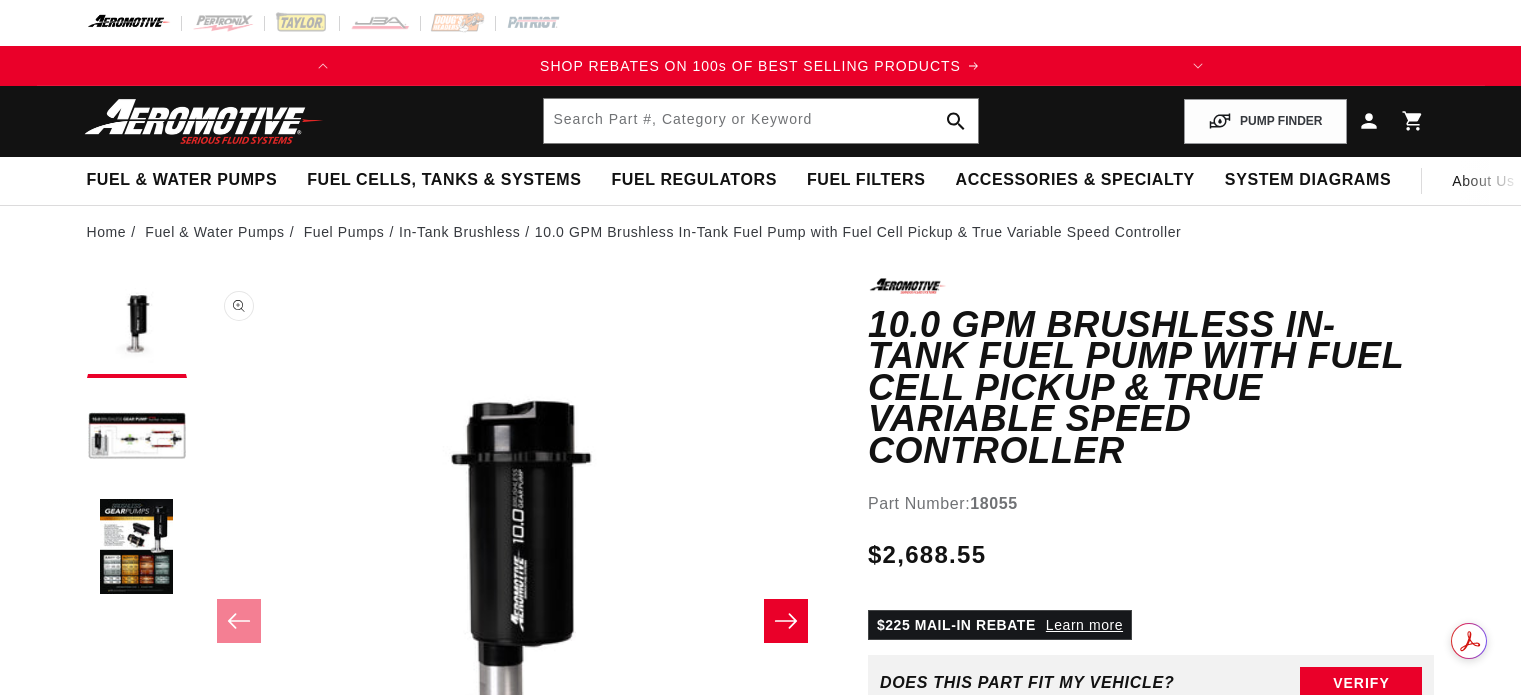 scroll, scrollTop: 0, scrollLeft: 0, axis: both 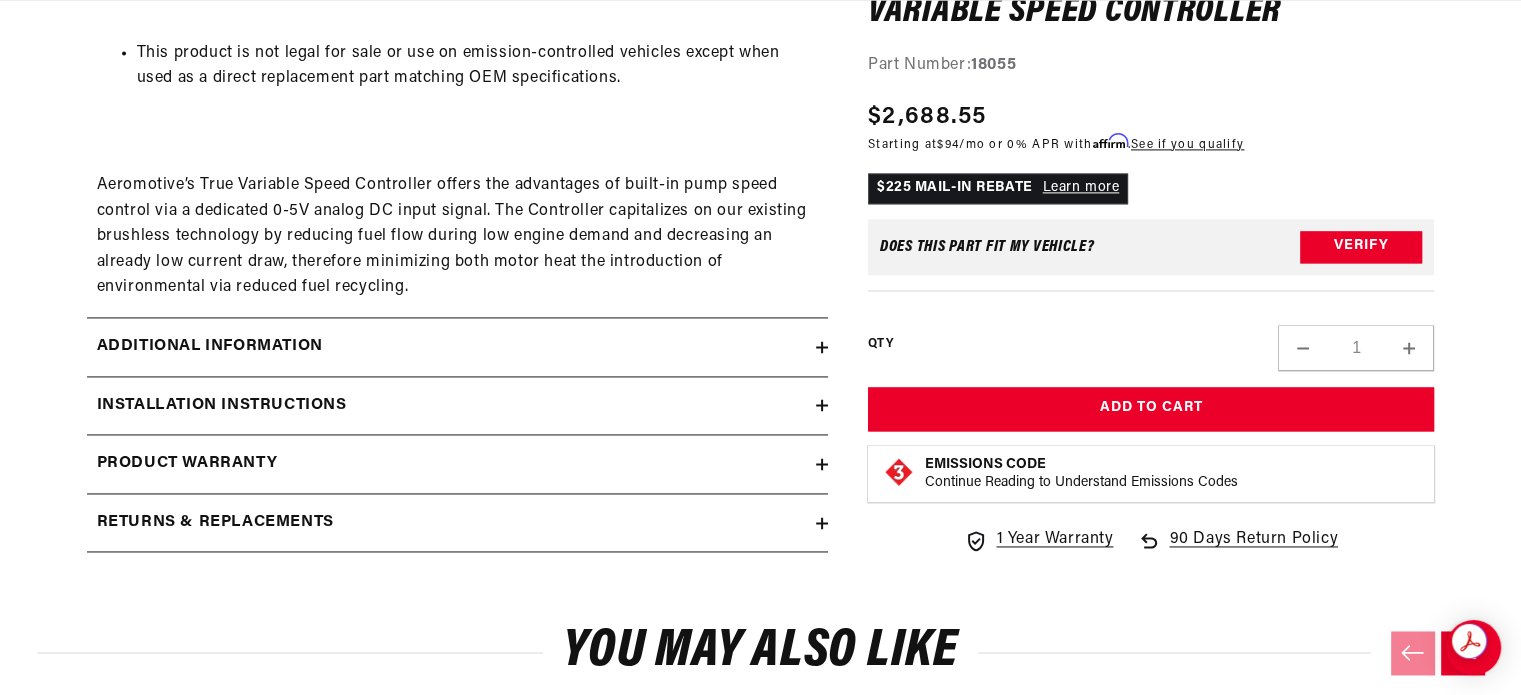 click on "Additional information" at bounding box center [451, 347] 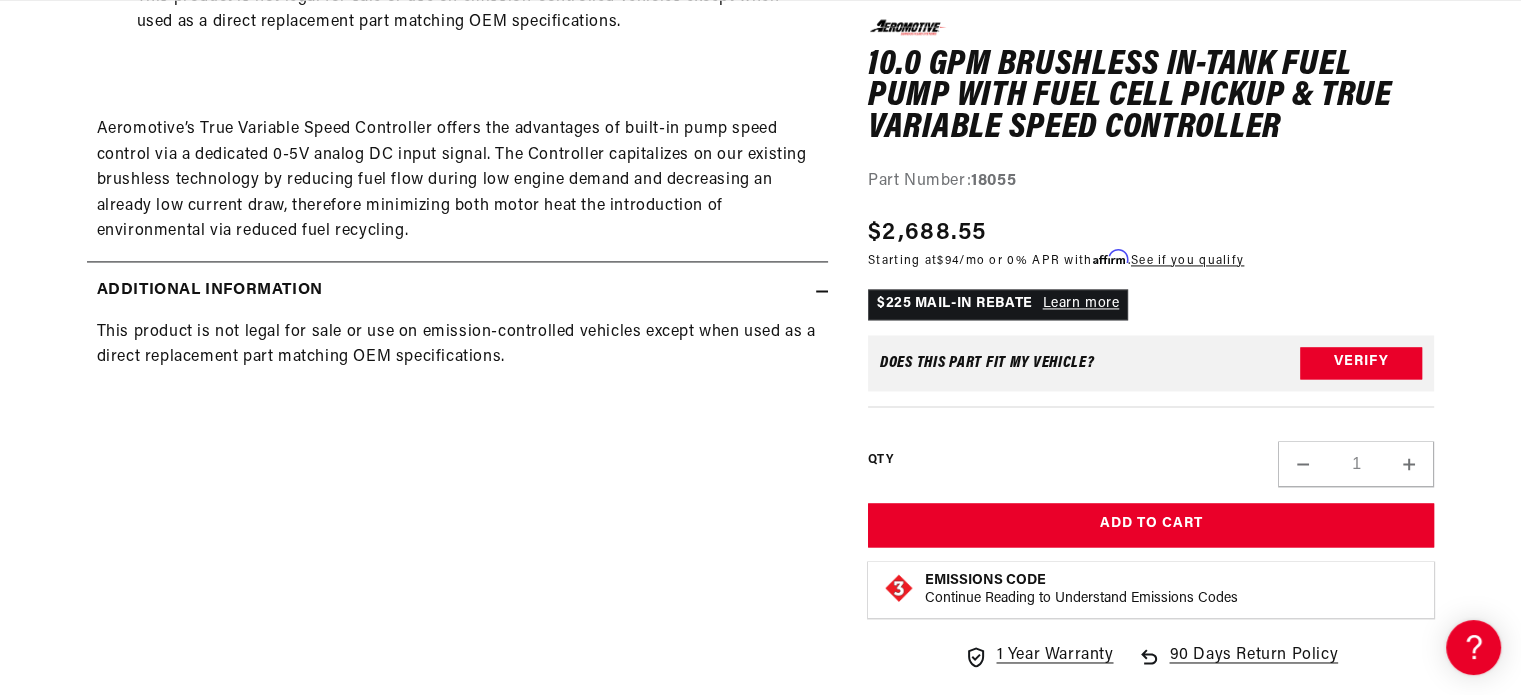 scroll, scrollTop: 3091, scrollLeft: 0, axis: vertical 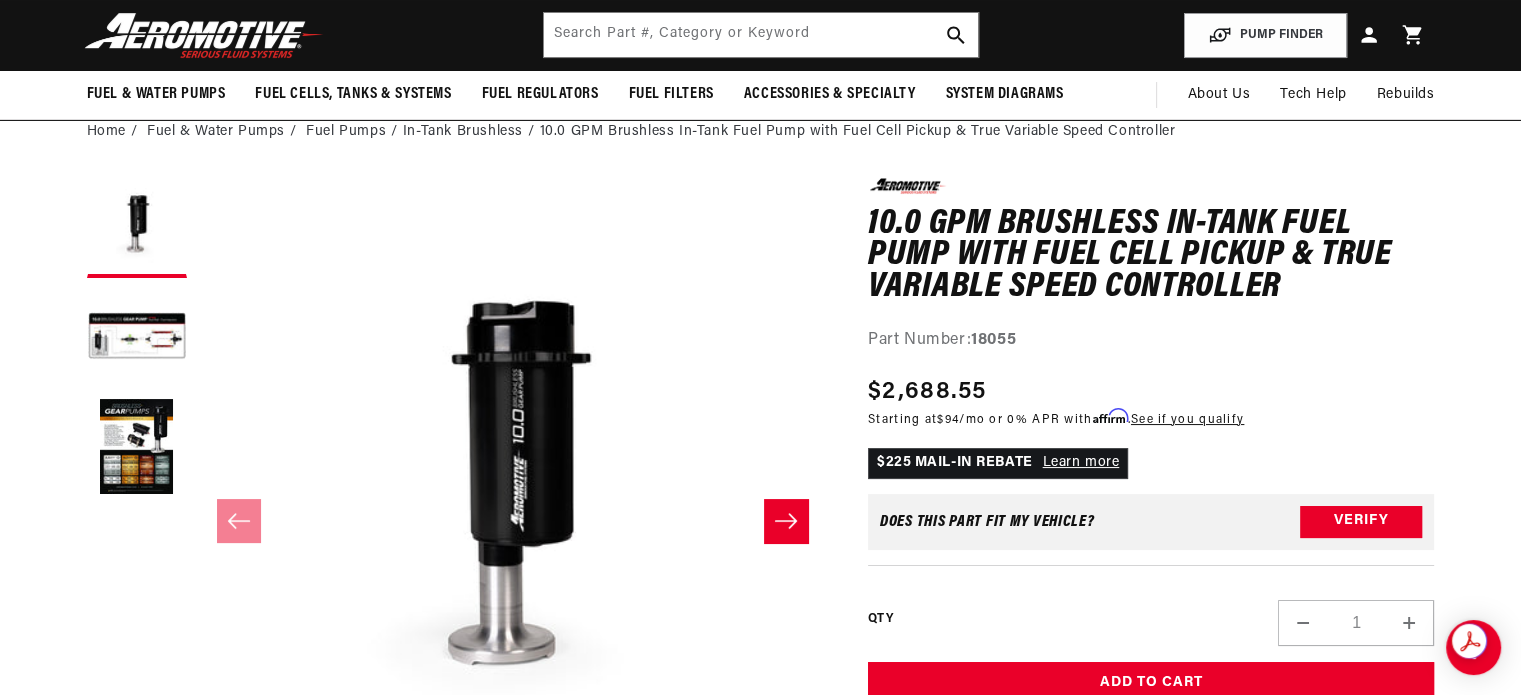 click 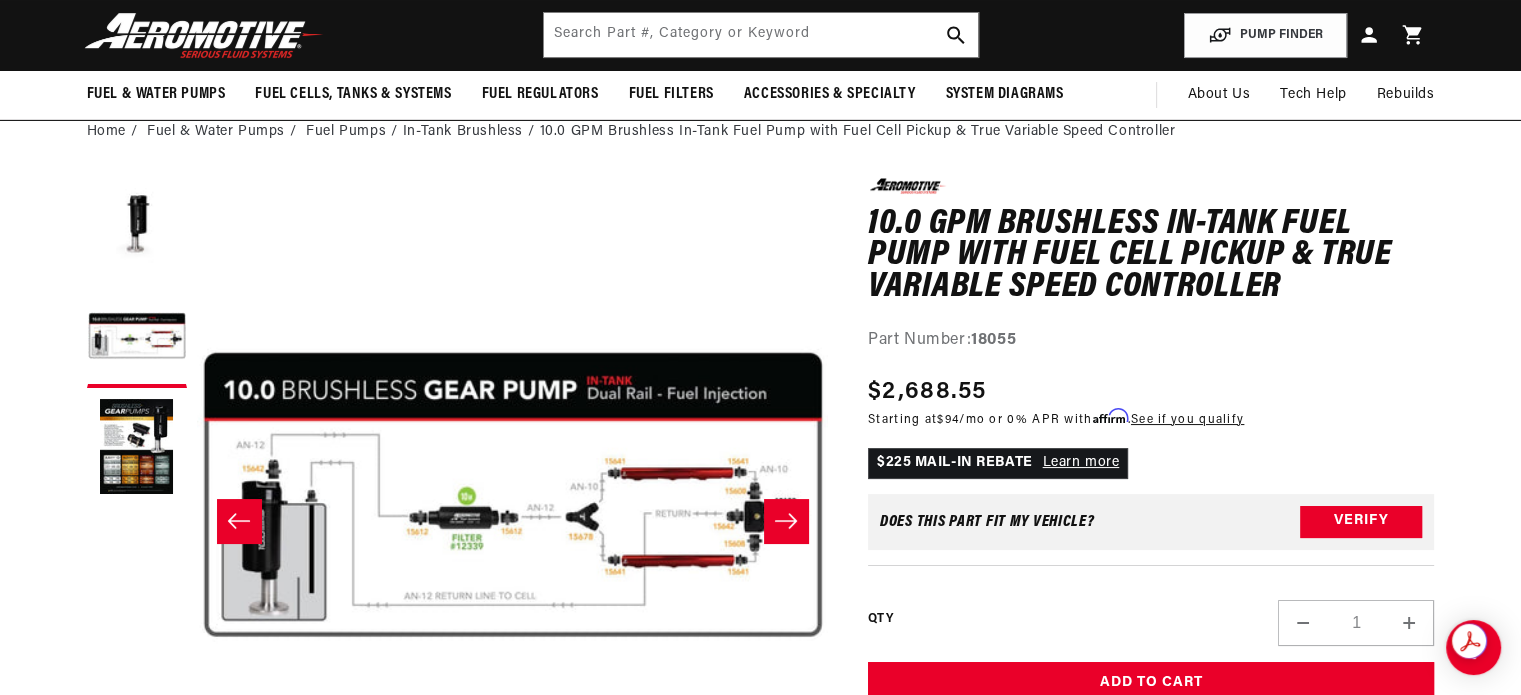 click 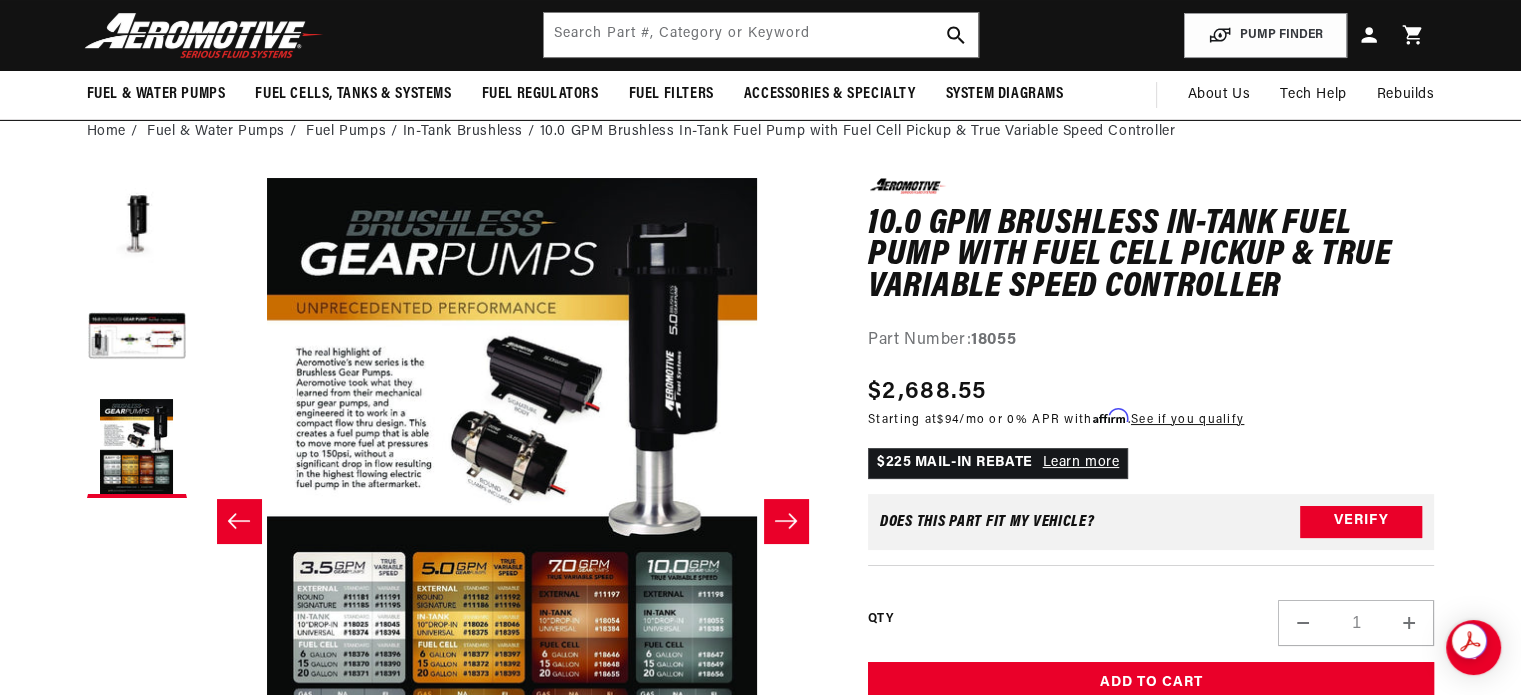 click 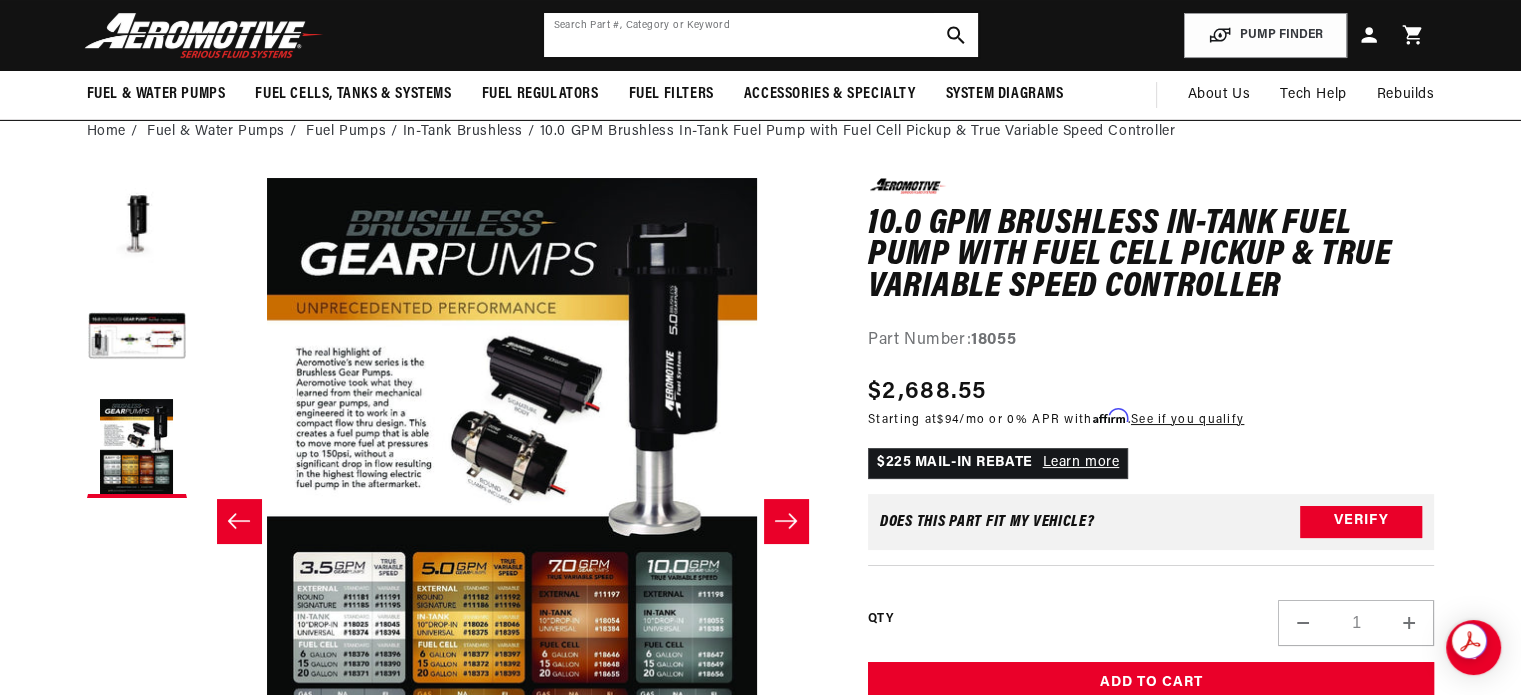 click 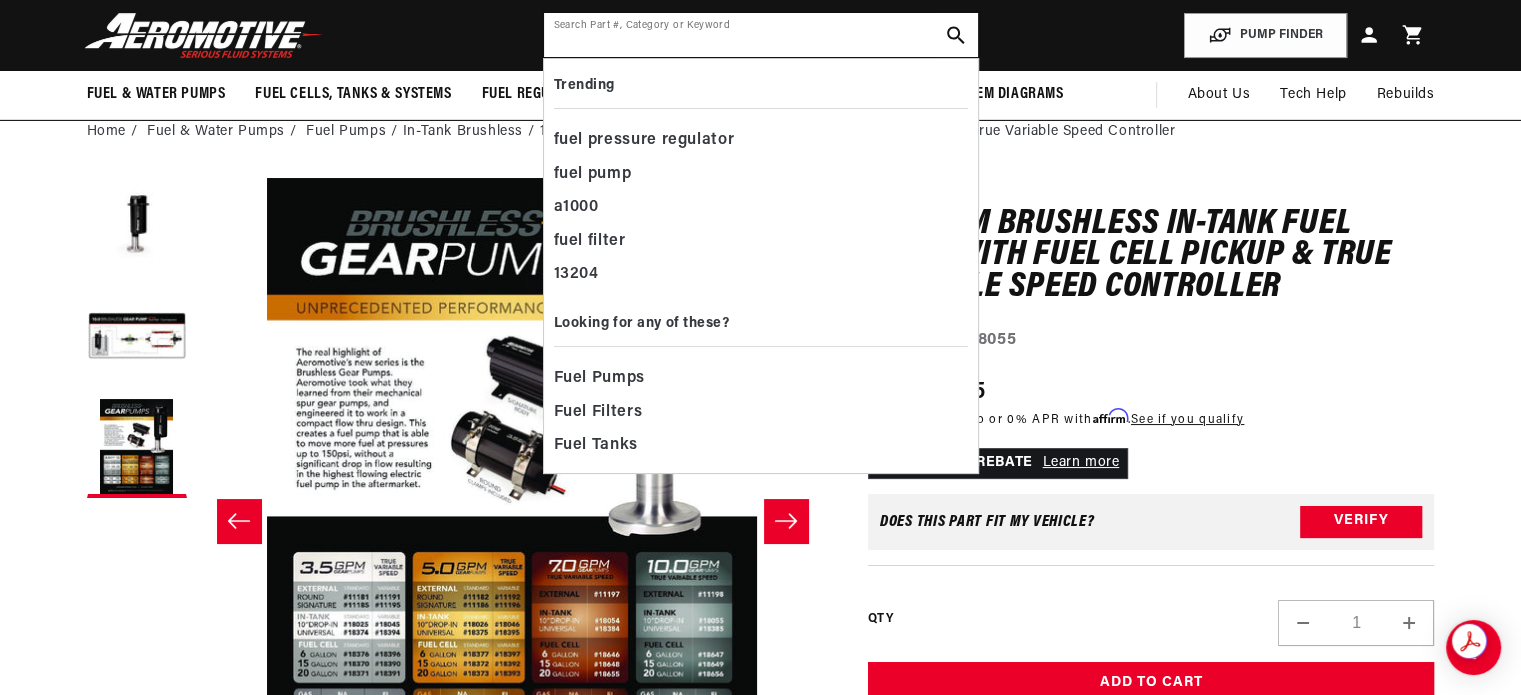 scroll, scrollTop: 0, scrollLeft: 0, axis: both 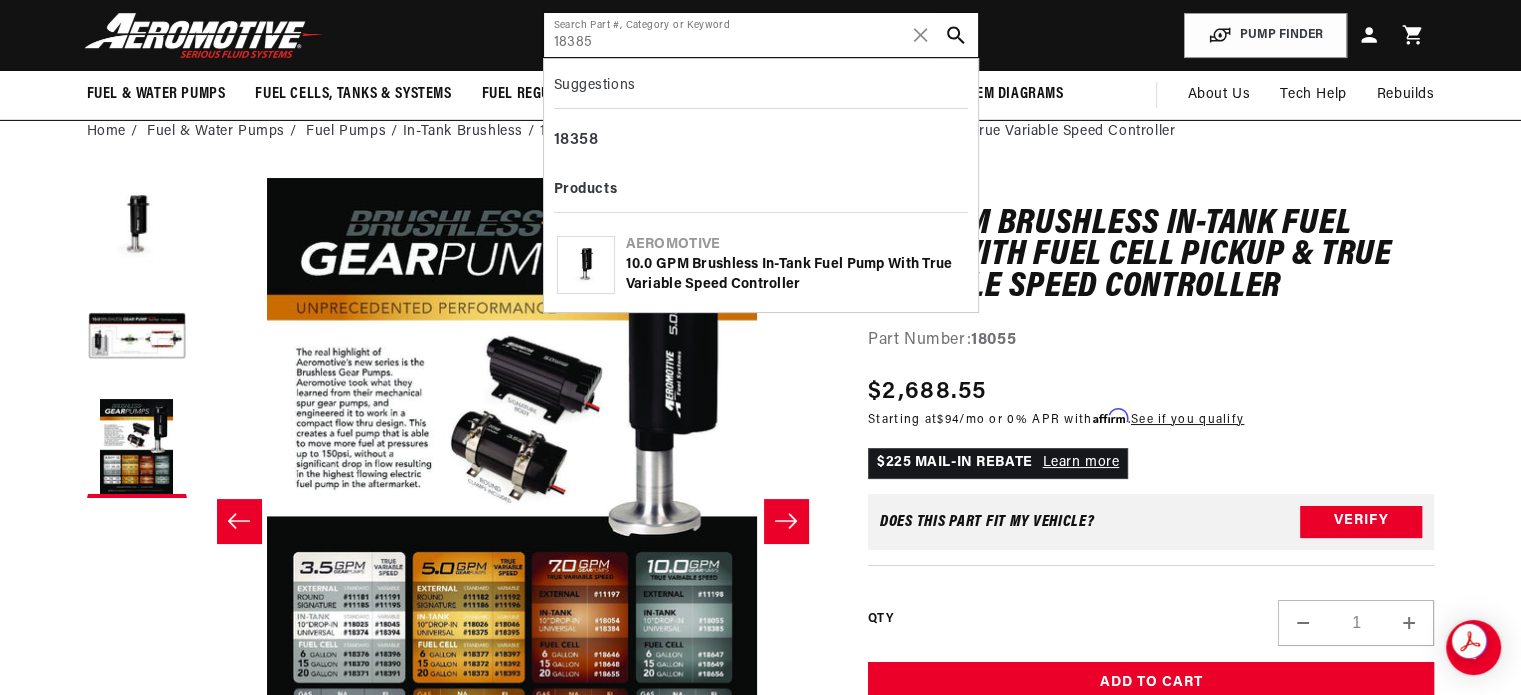 type on "18385" 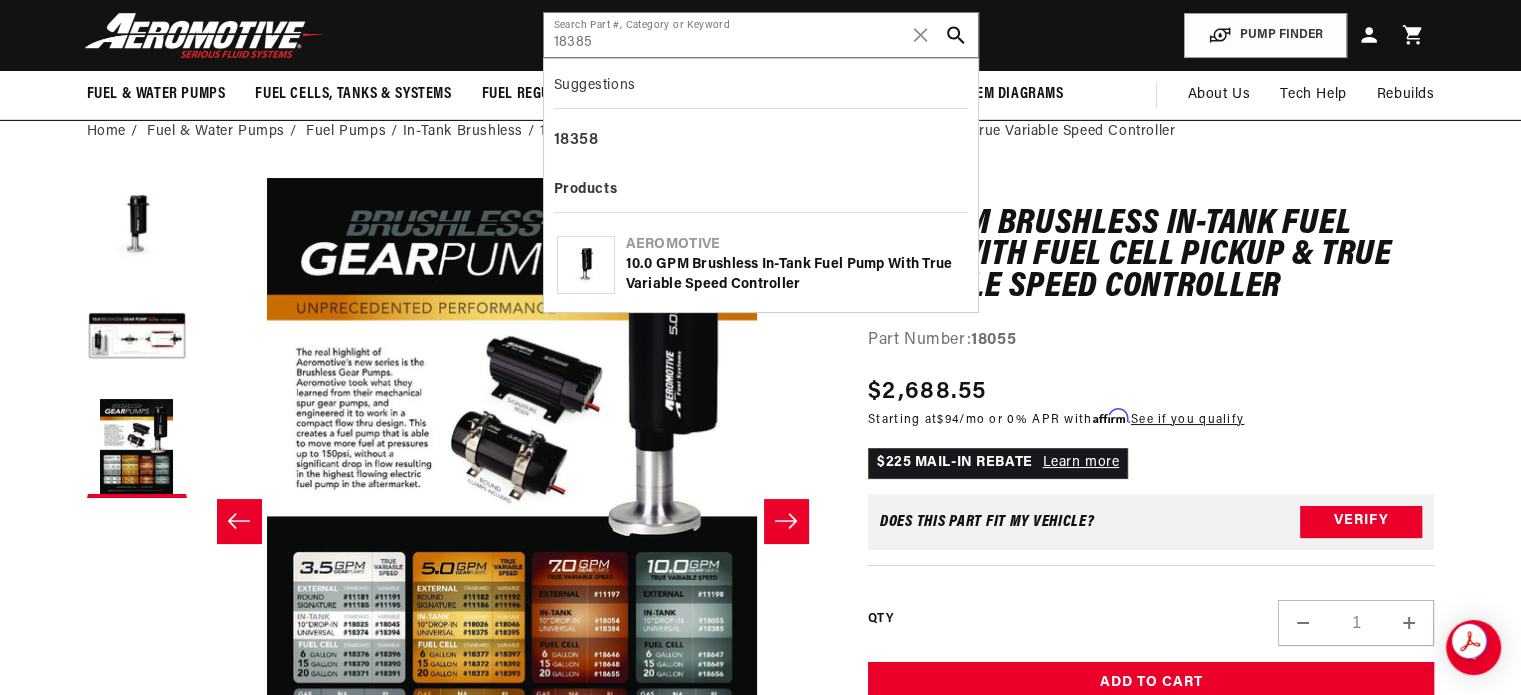 click on "10.0 GPM Brushless In-Tank Fuel Pump with True Variable Speed Controller" 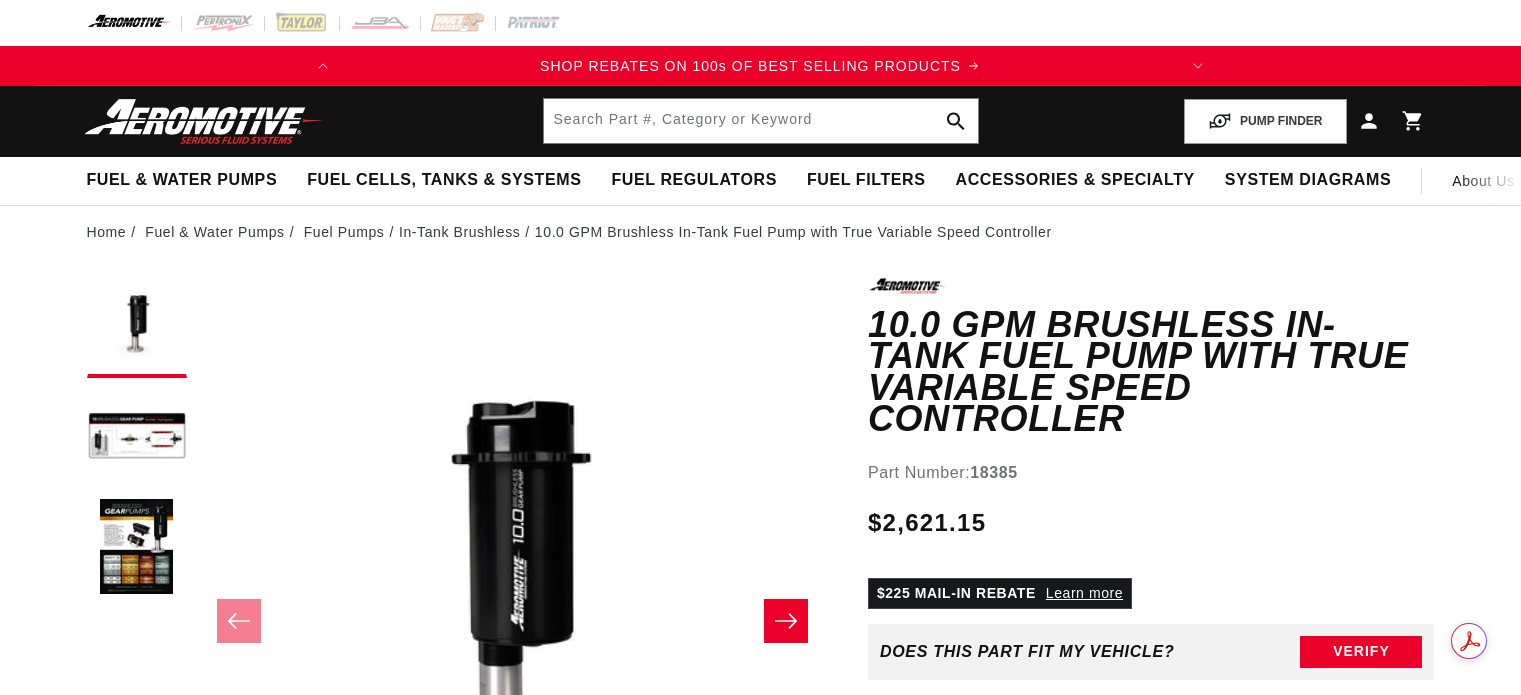 scroll, scrollTop: 0, scrollLeft: 0, axis: both 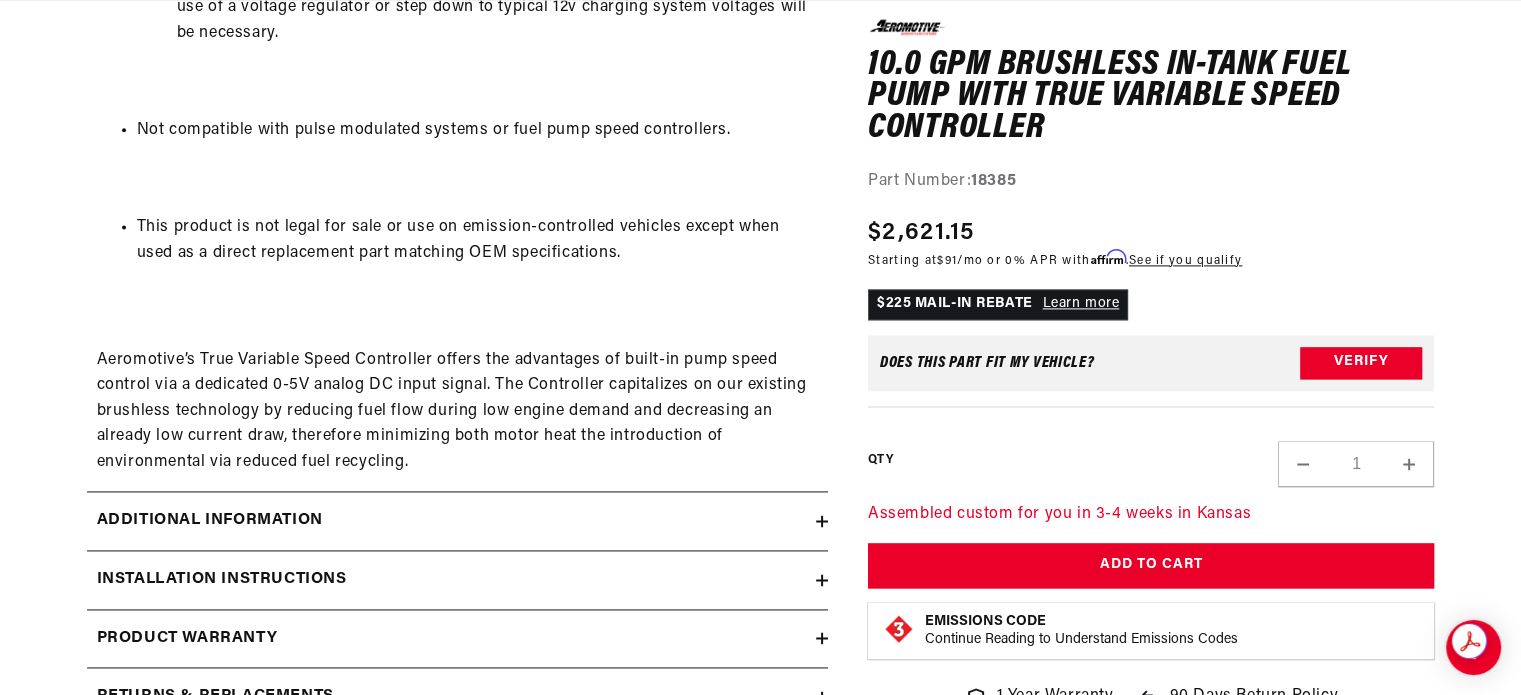 click on "Additional information" at bounding box center (451, 521) 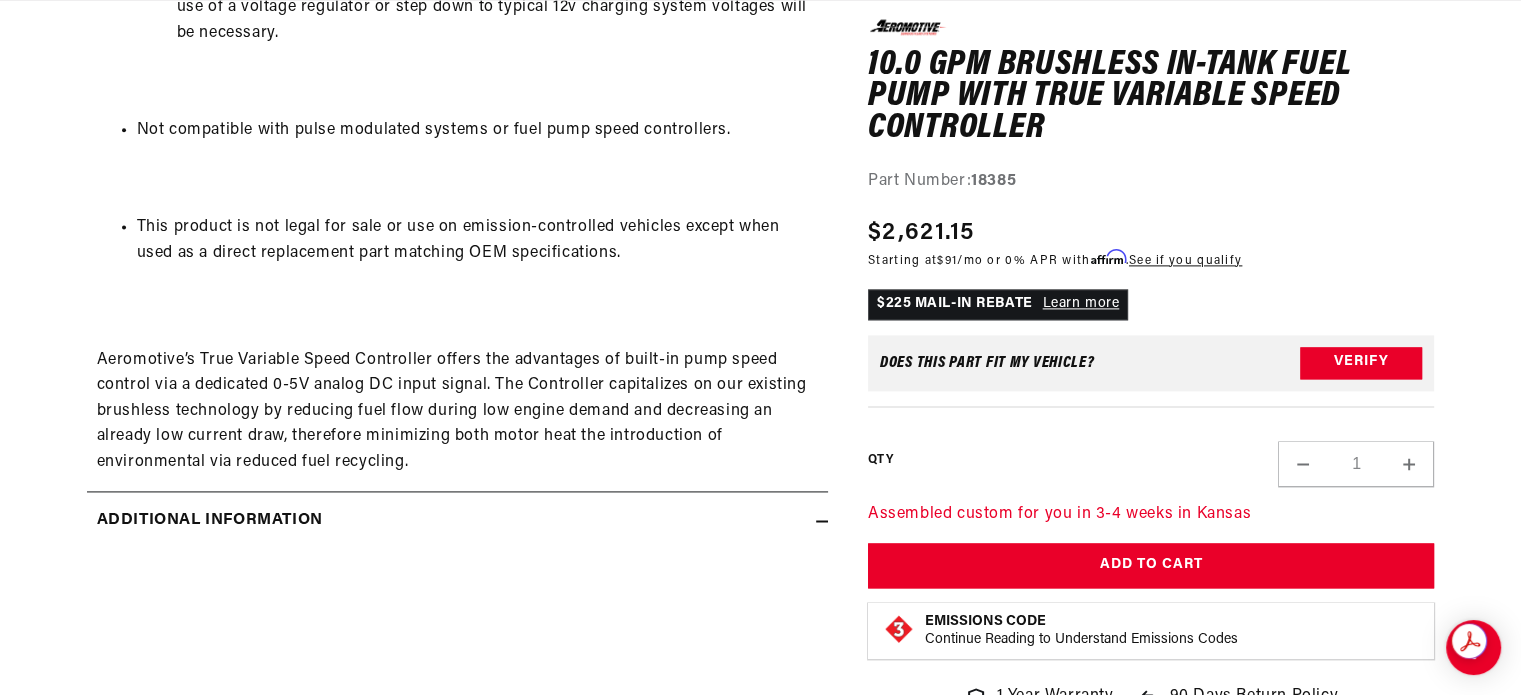 scroll, scrollTop: 0, scrollLeft: 791, axis: horizontal 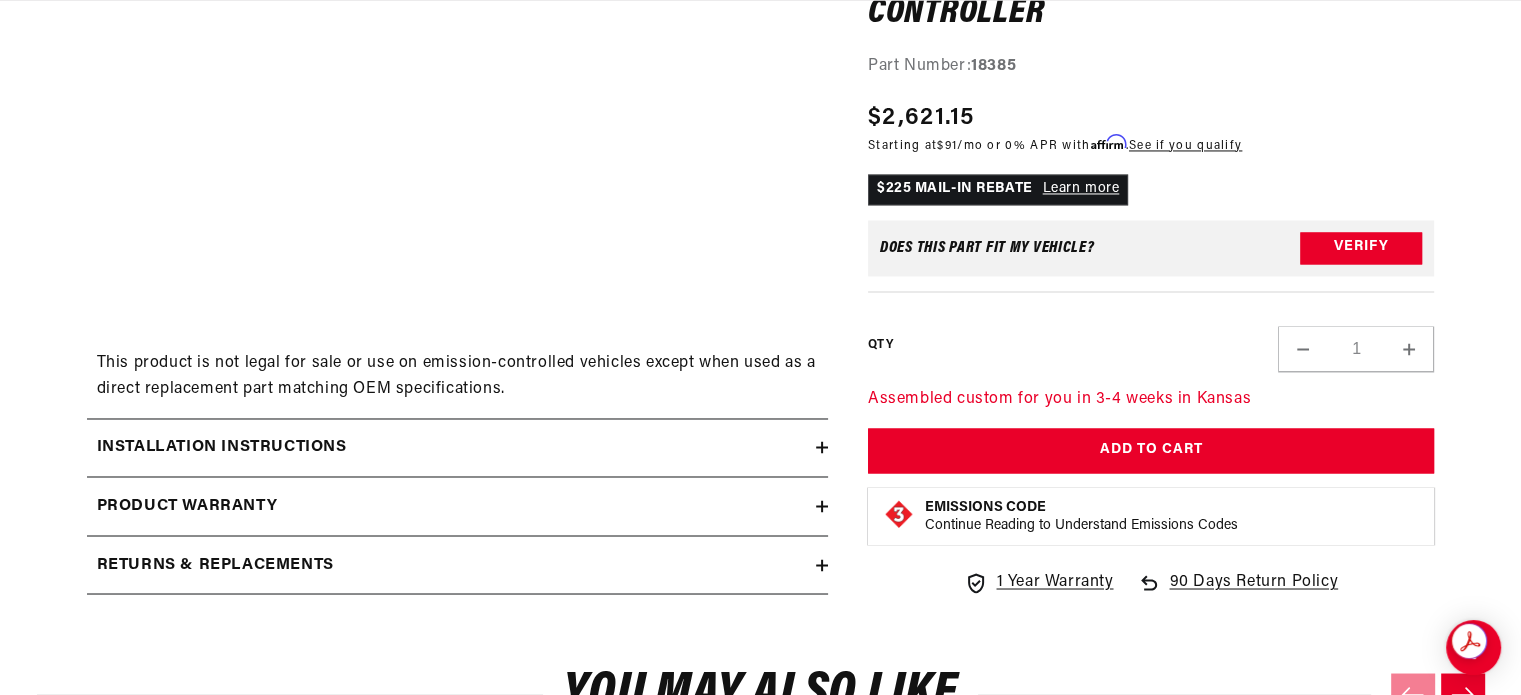 click on "Installation Instructions" at bounding box center (451, 448) 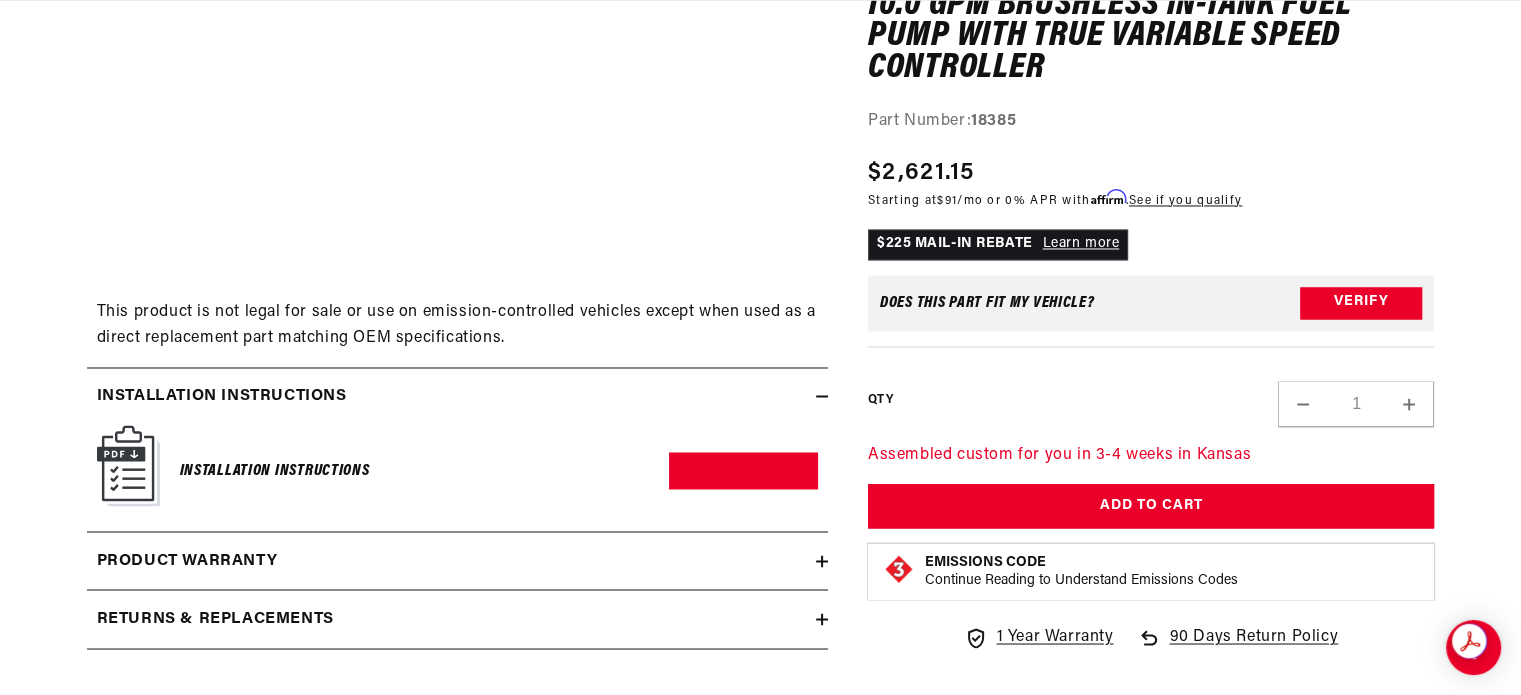 scroll, scrollTop: 3400, scrollLeft: 0, axis: vertical 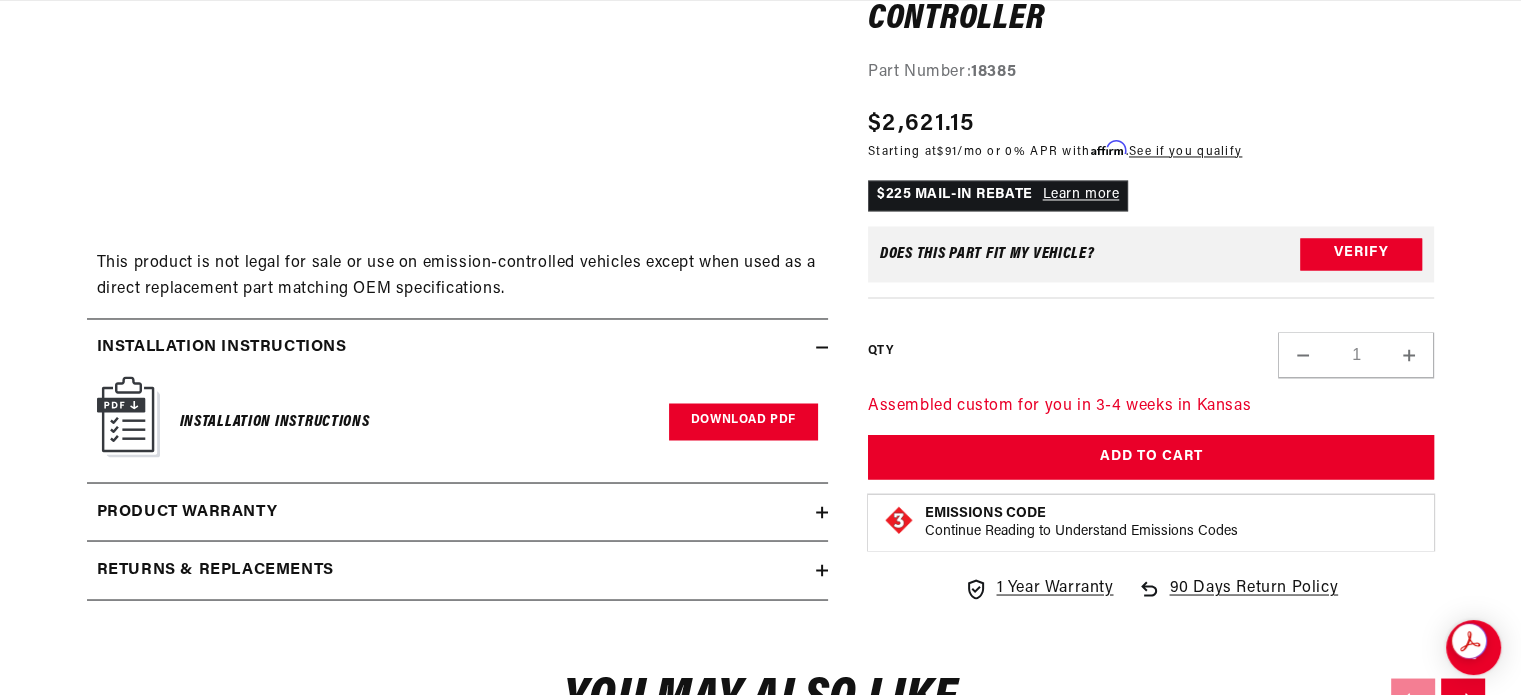 click on "Download PDF" at bounding box center (743, 421) 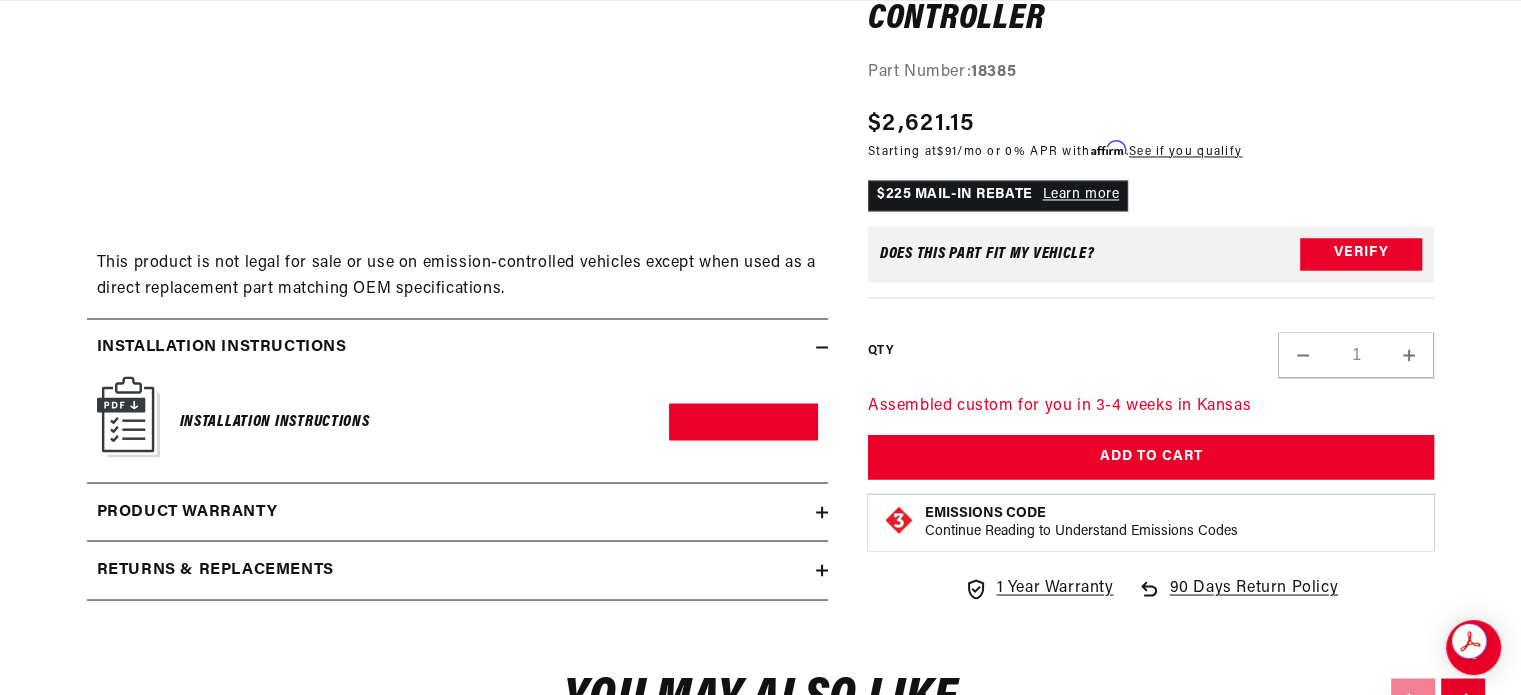 scroll, scrollTop: 0, scrollLeft: 0, axis: both 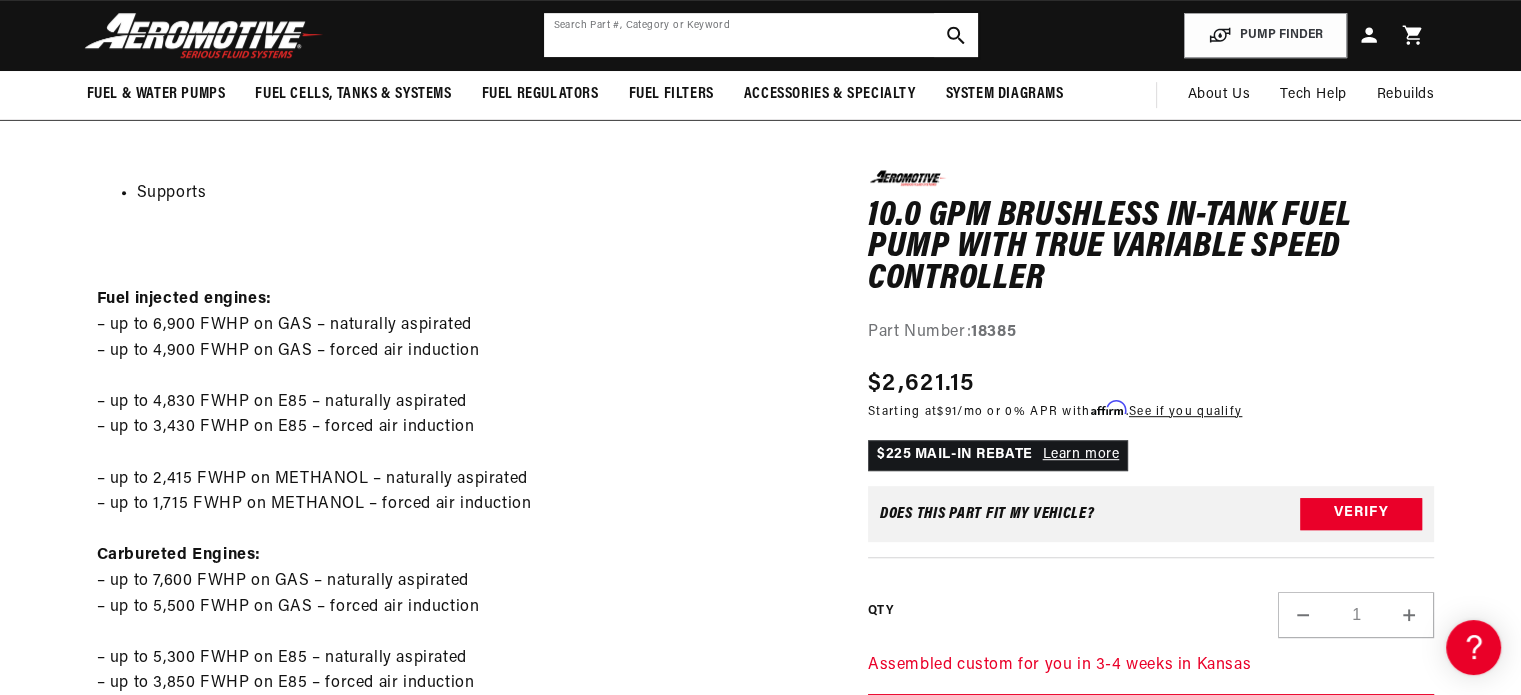 click 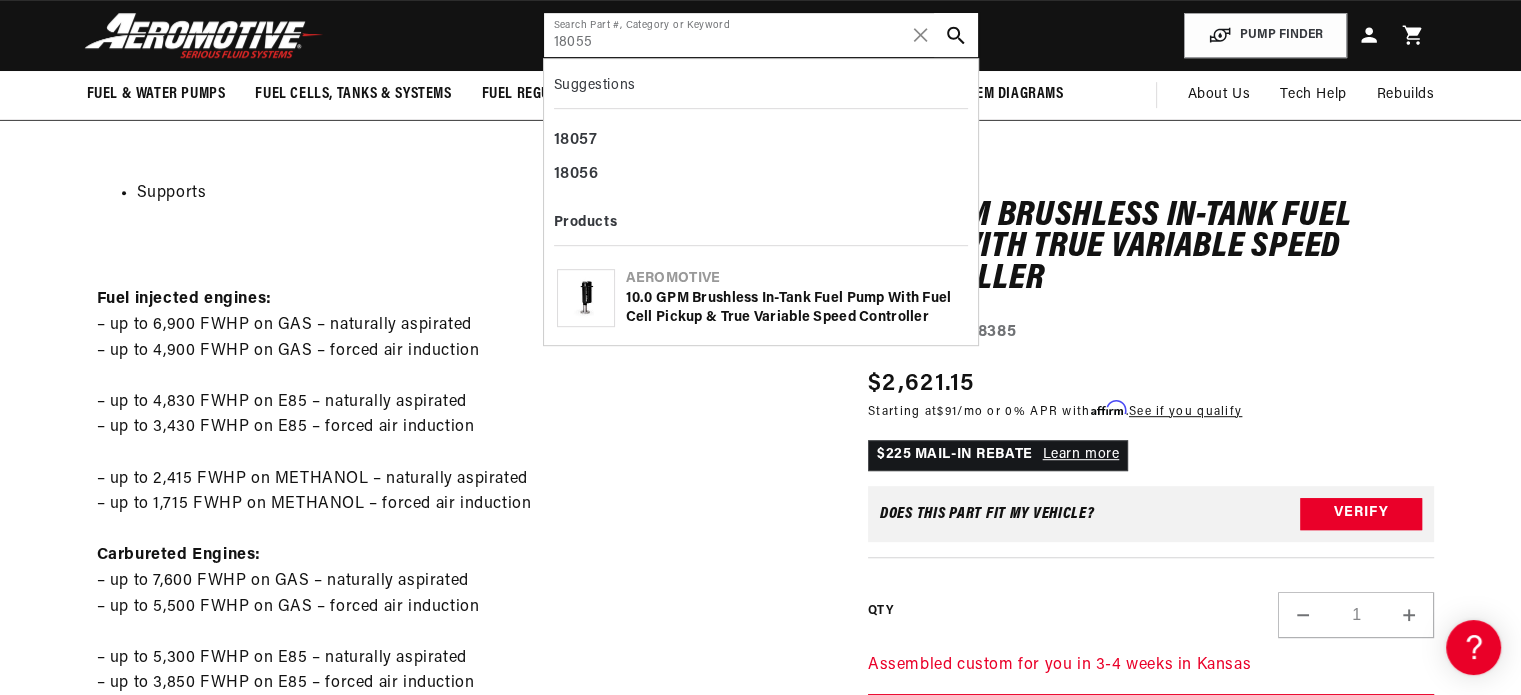 scroll, scrollTop: 0, scrollLeft: 791, axis: horizontal 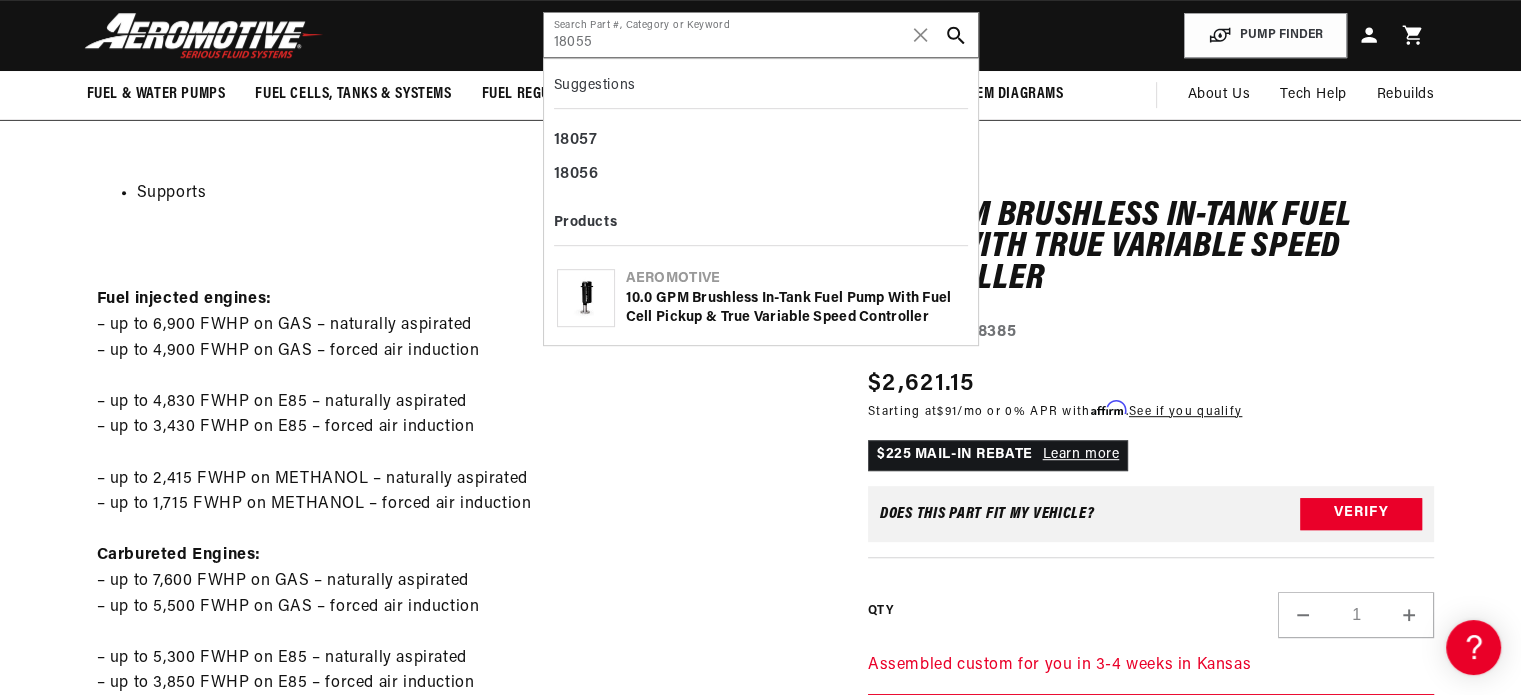 click on "10.0 GPM Brushless In-Tank Fuel Pump with Fuel Cell Pickup & True Variable Speed Controller" 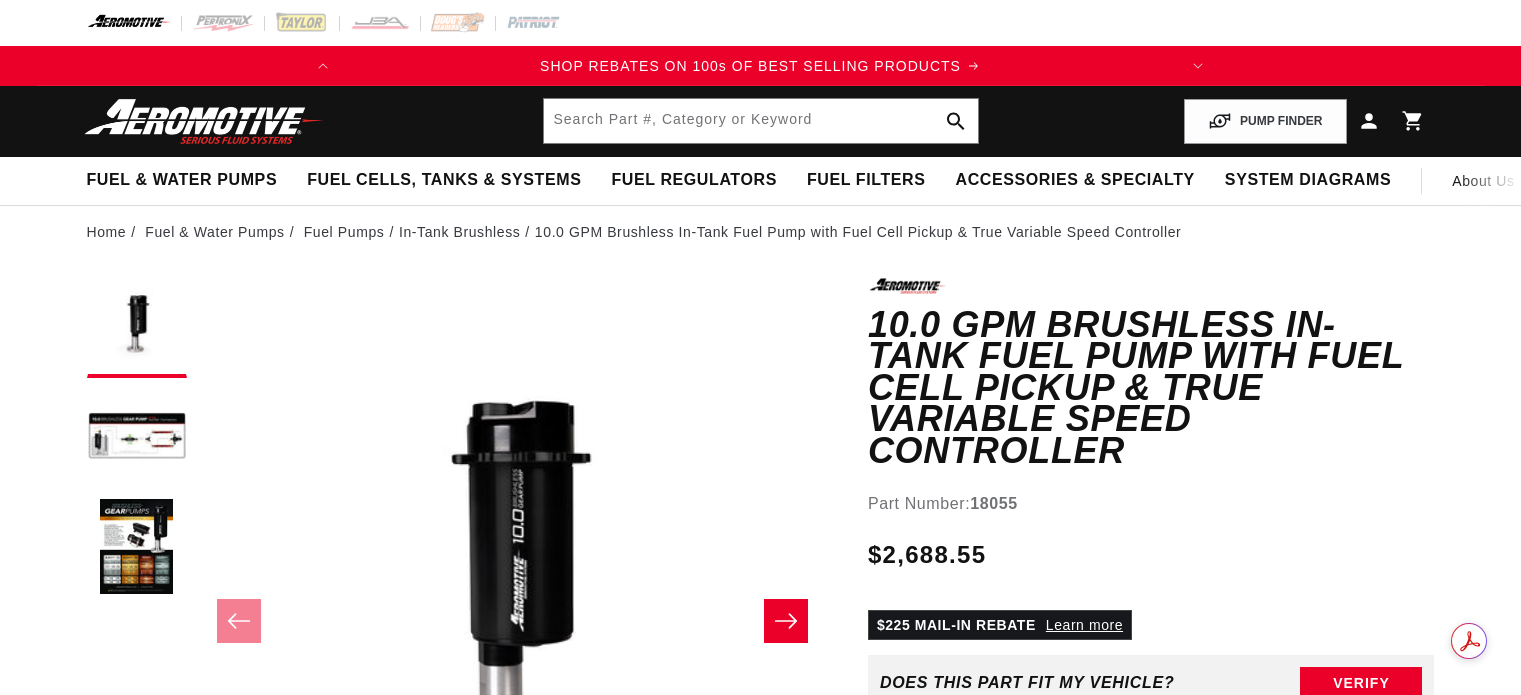 scroll, scrollTop: 0, scrollLeft: 0, axis: both 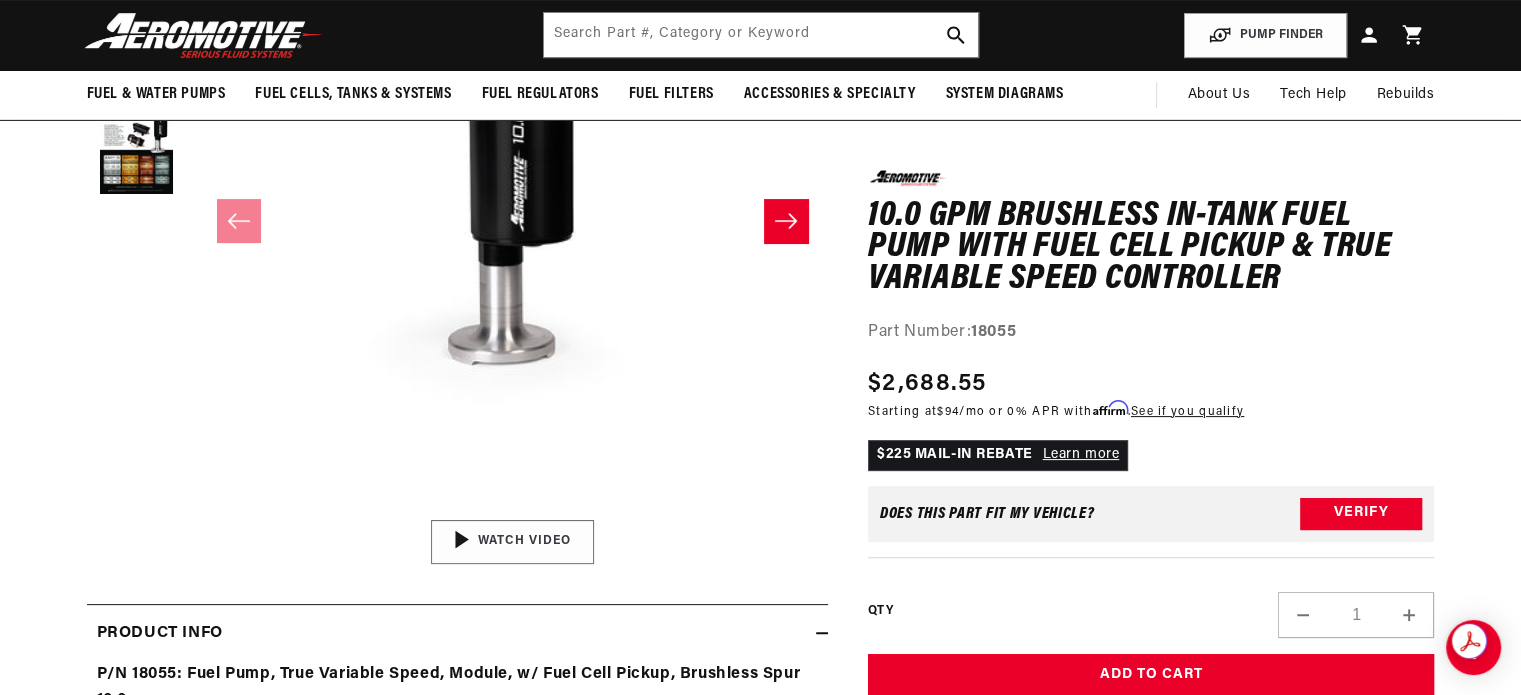 click on "00:59" at bounding box center (512, 542) 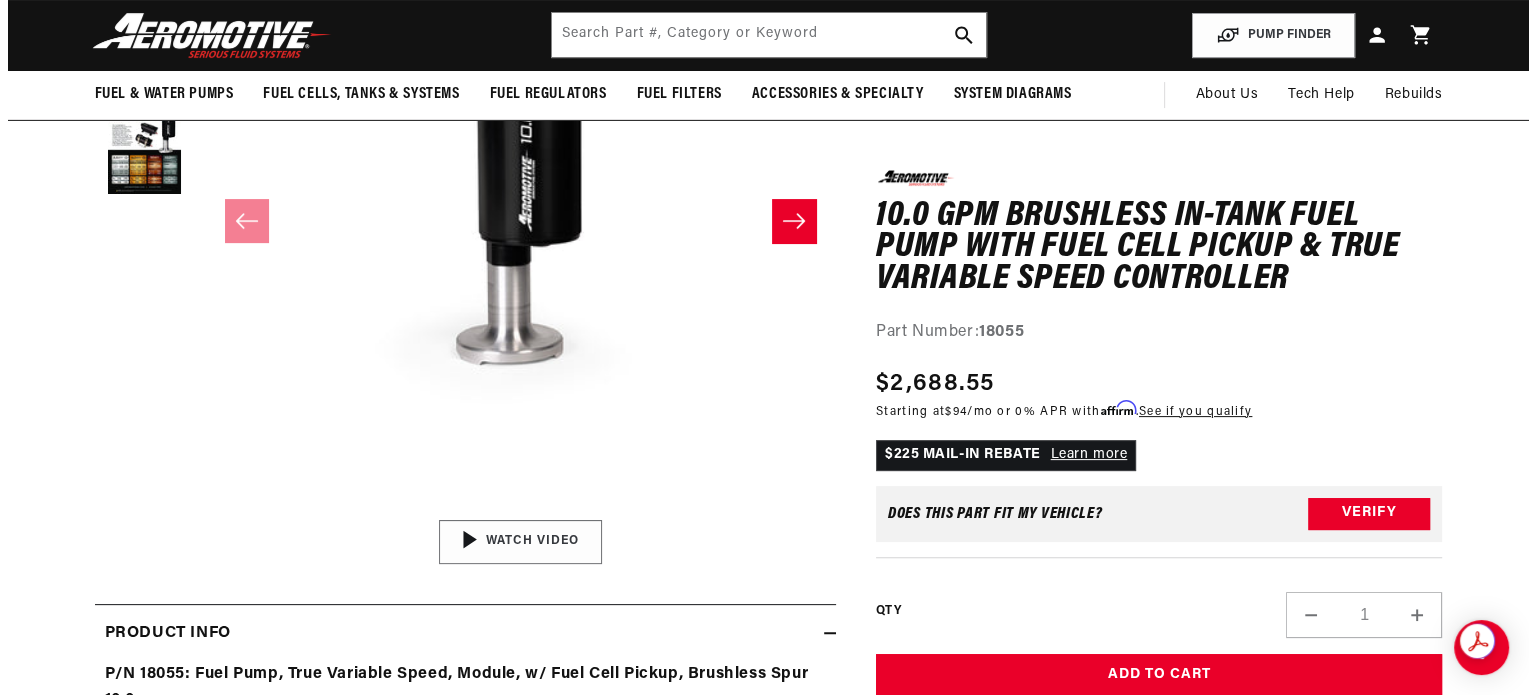 scroll, scrollTop: 0, scrollLeft: 0, axis: both 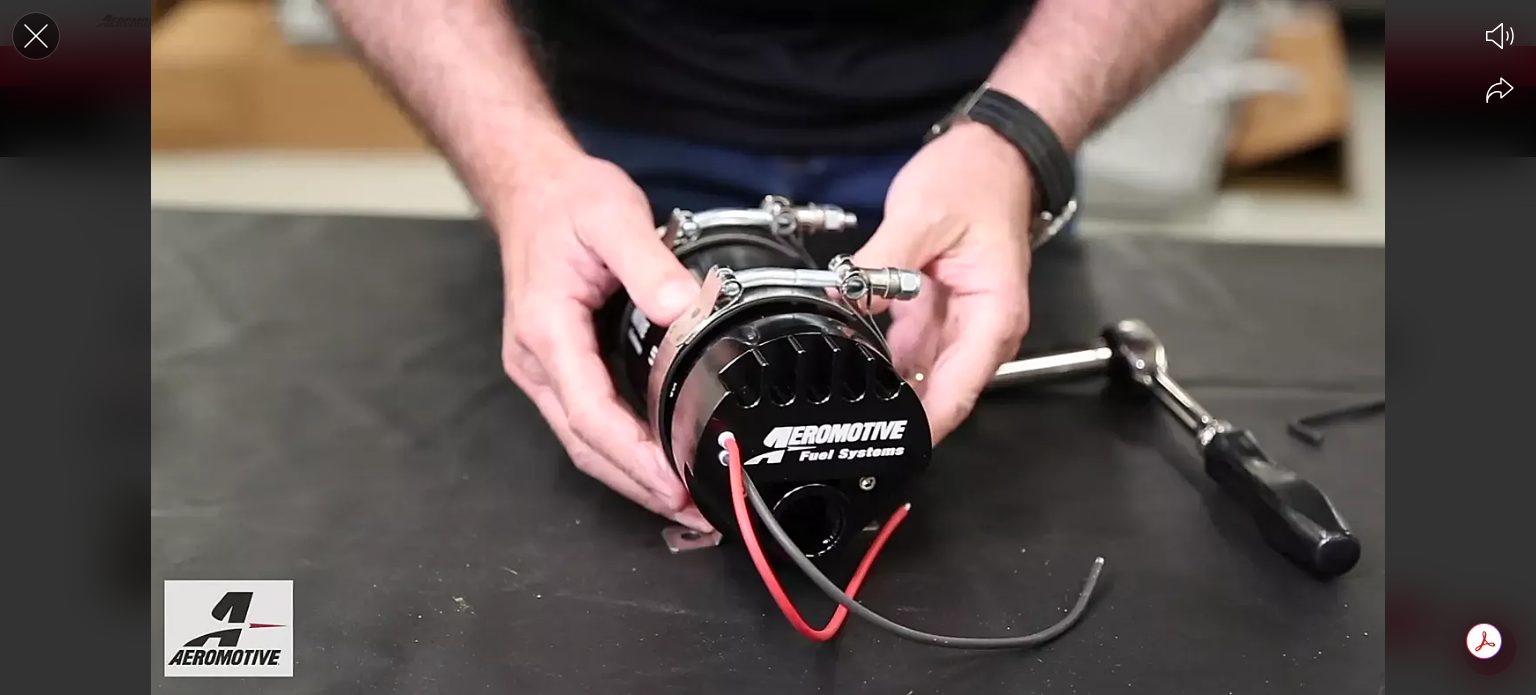 click 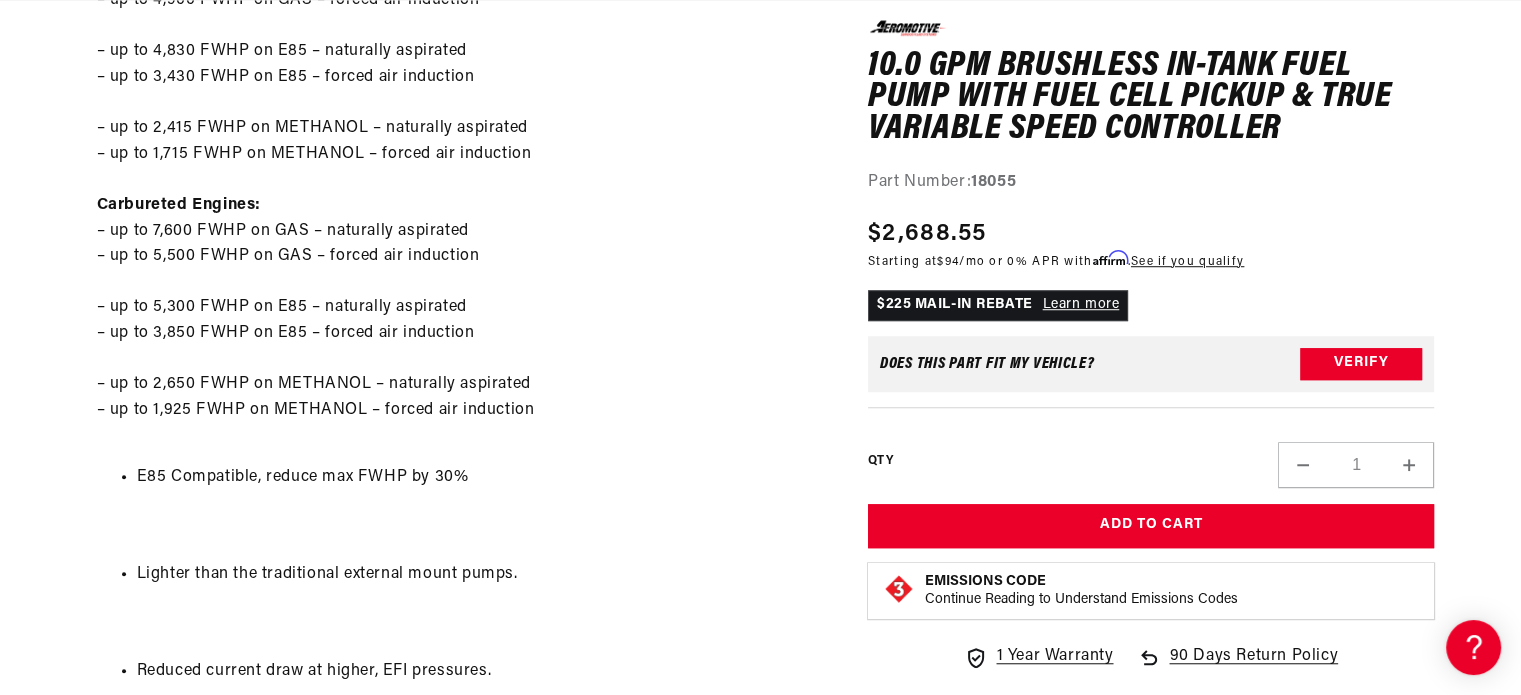 scroll, scrollTop: 1584, scrollLeft: 0, axis: vertical 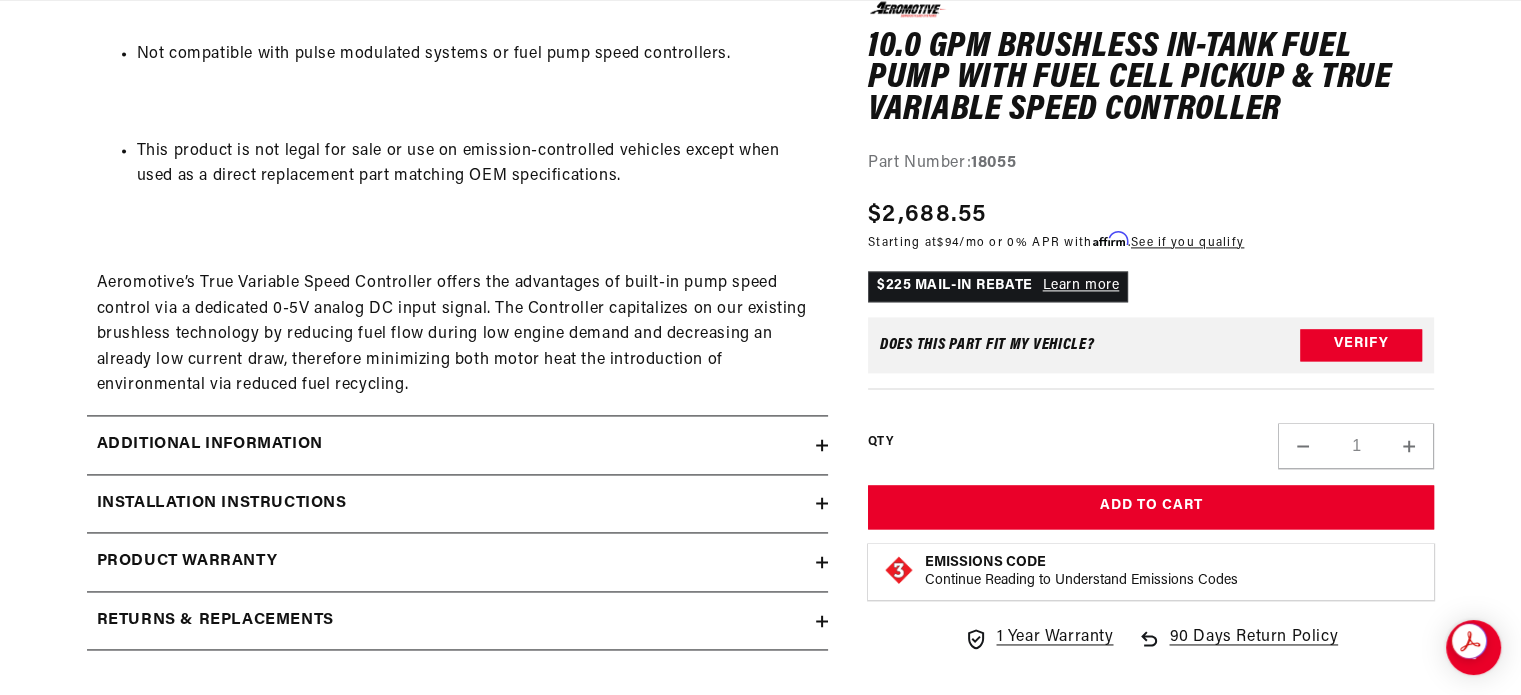 click on "Installation Instructions" at bounding box center [451, 504] 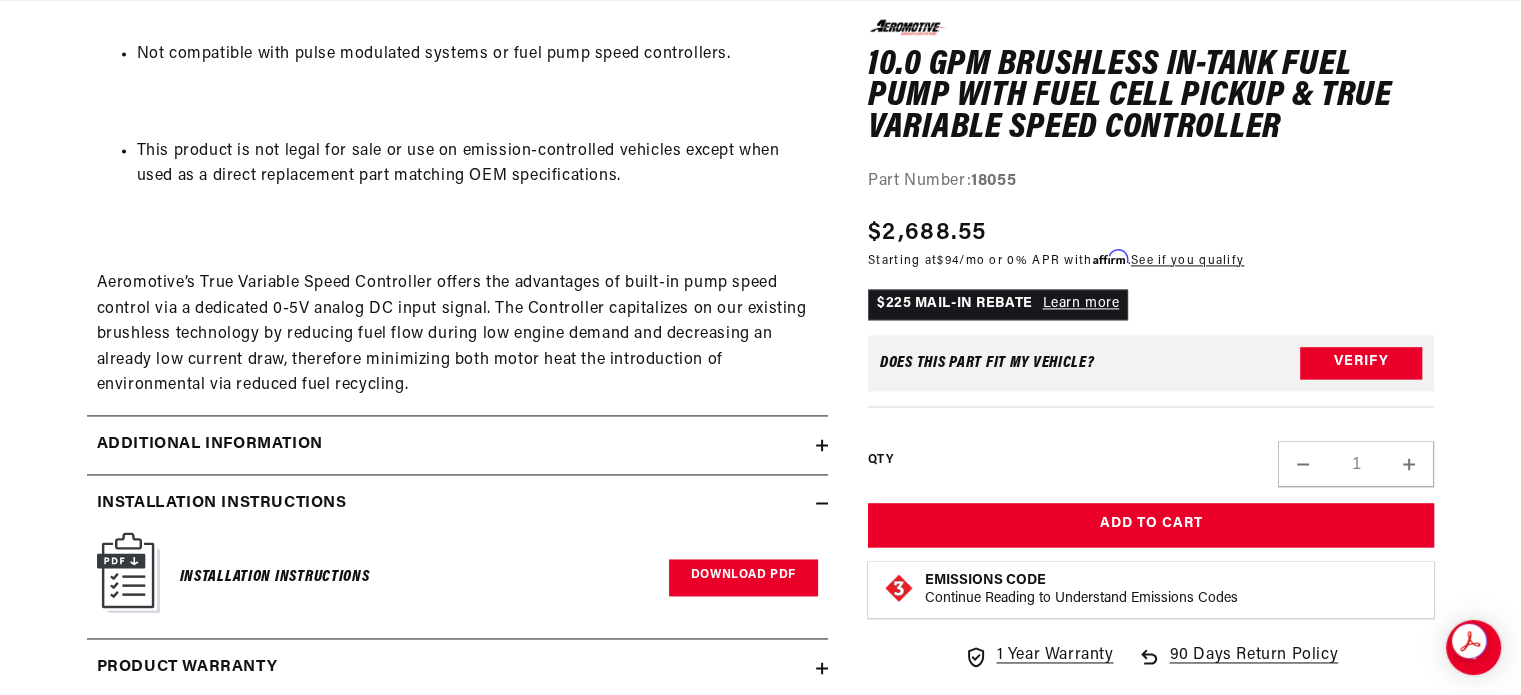 click on "Download PDF" at bounding box center (743, 577) 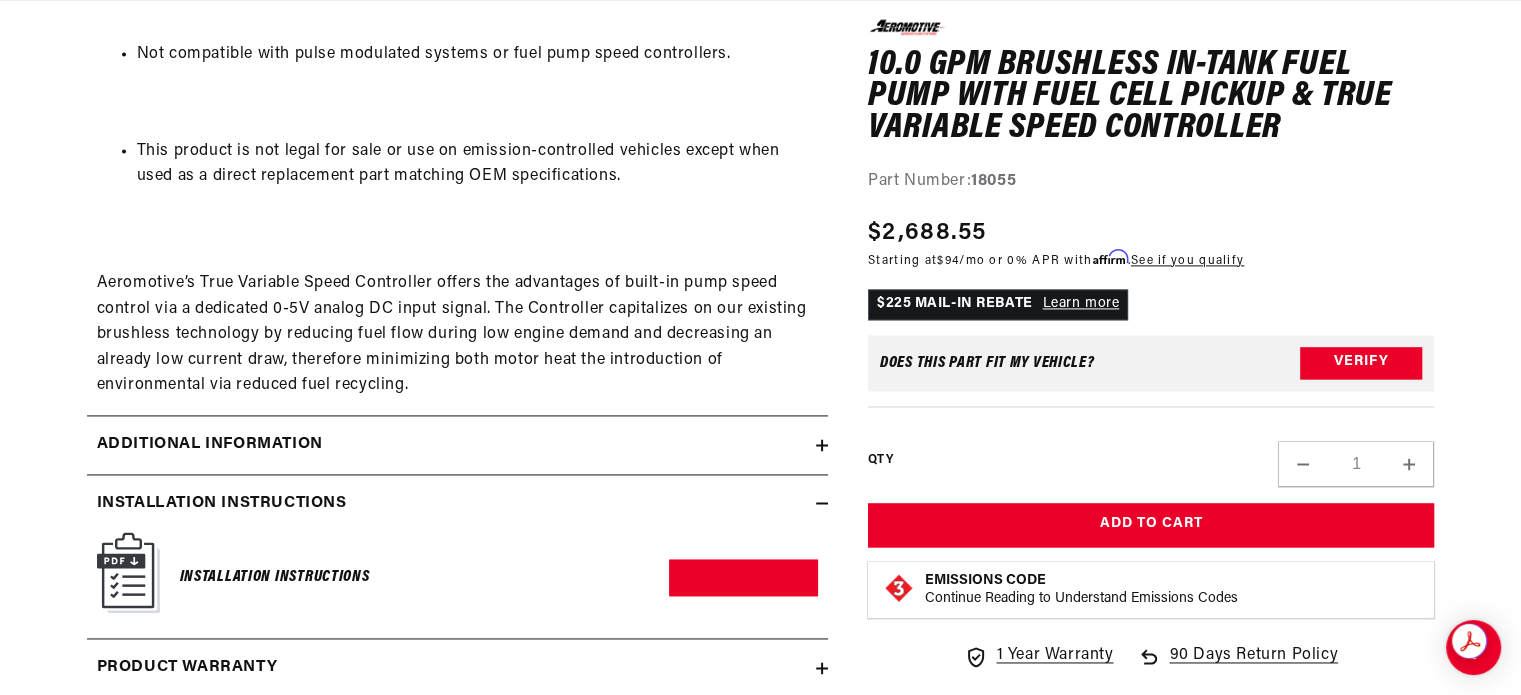 scroll, scrollTop: 0, scrollLeft: 0, axis: both 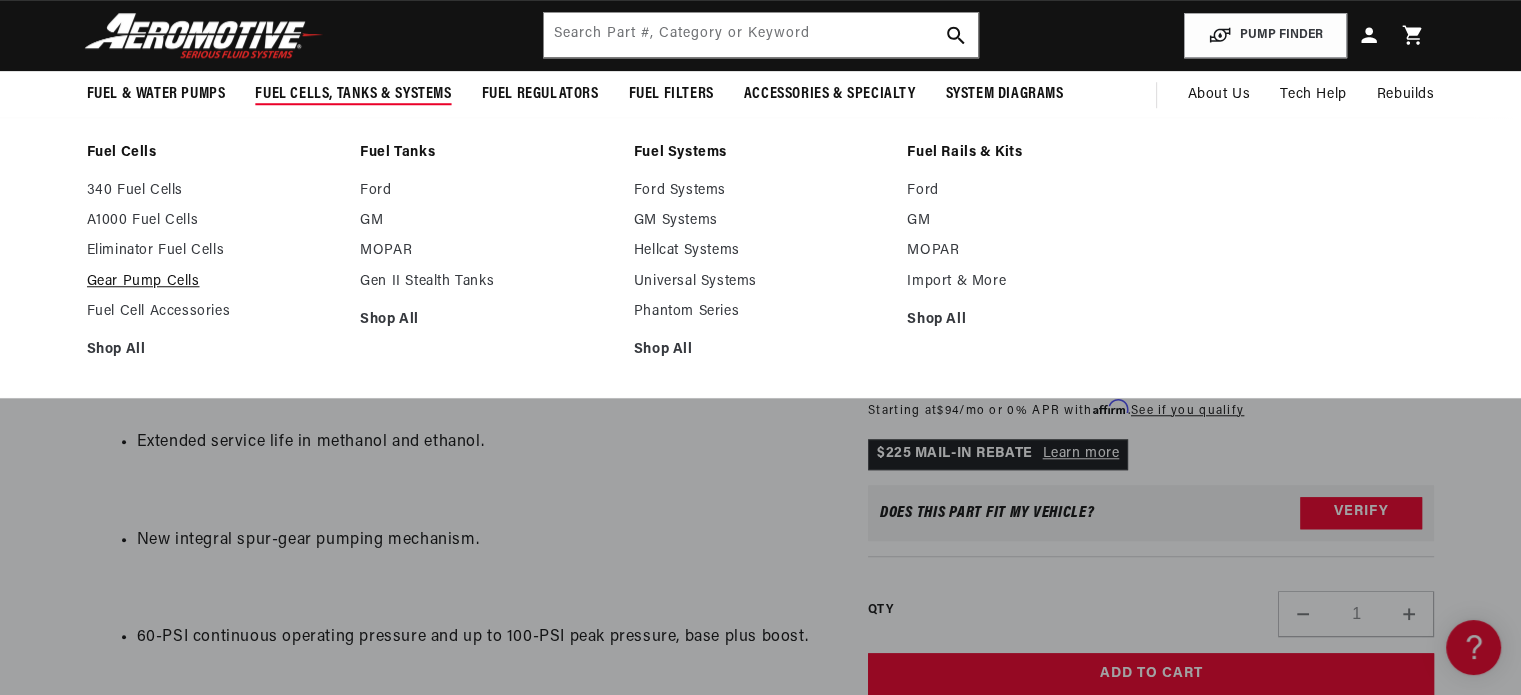 click on "Gear Pump Cells" at bounding box center (214, 282) 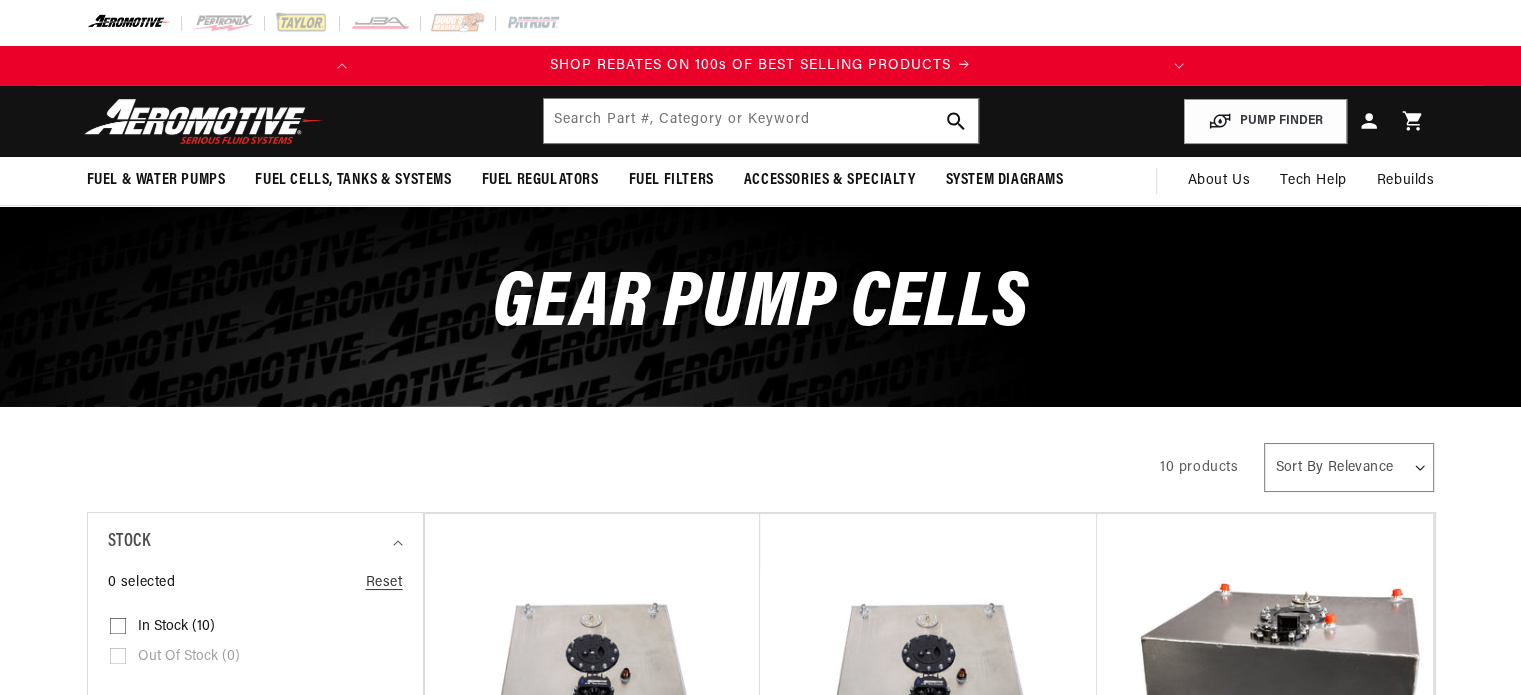 scroll, scrollTop: 500, scrollLeft: 0, axis: vertical 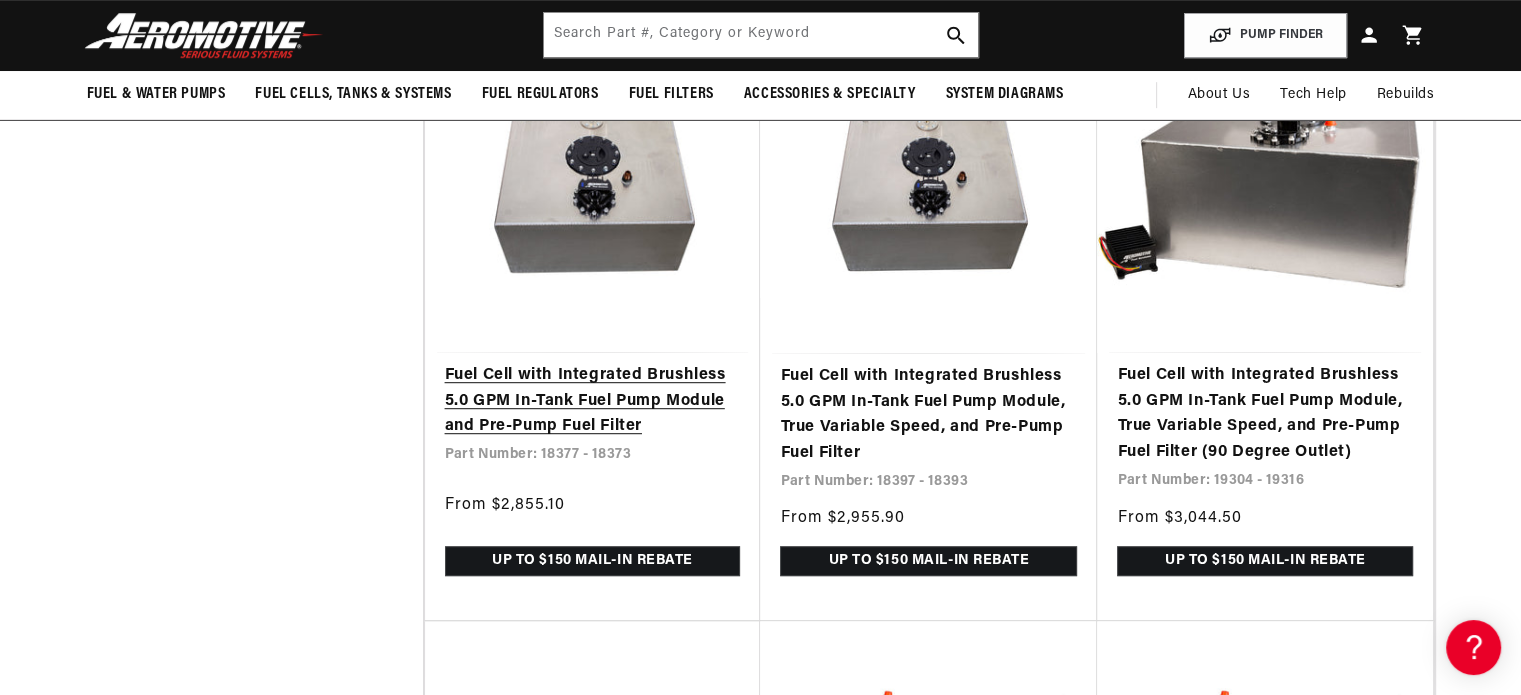 click on "Fuel Cell with Integrated Brushless 5.0 GPM In-Tank Fuel Pump Module and Pre-Pump Fuel Filter" at bounding box center [593, 401] 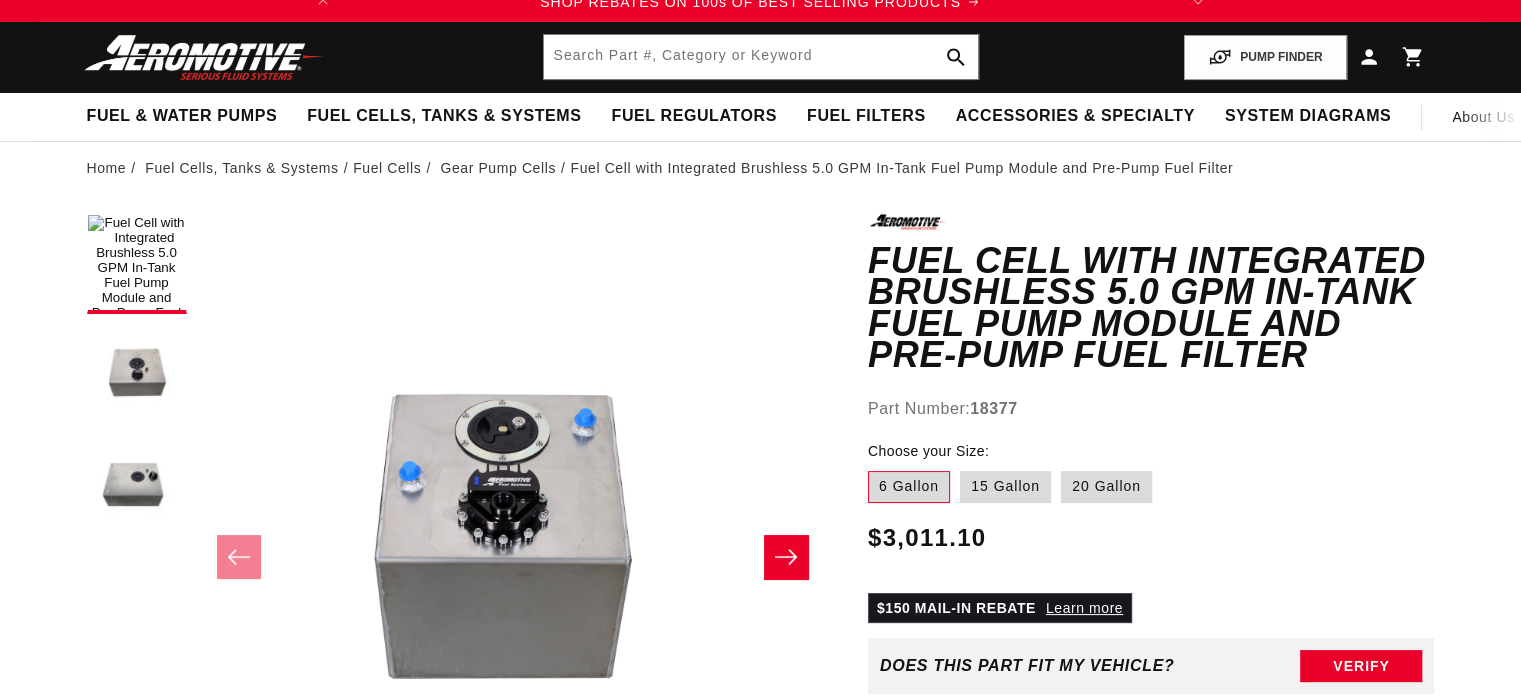 scroll, scrollTop: 100, scrollLeft: 0, axis: vertical 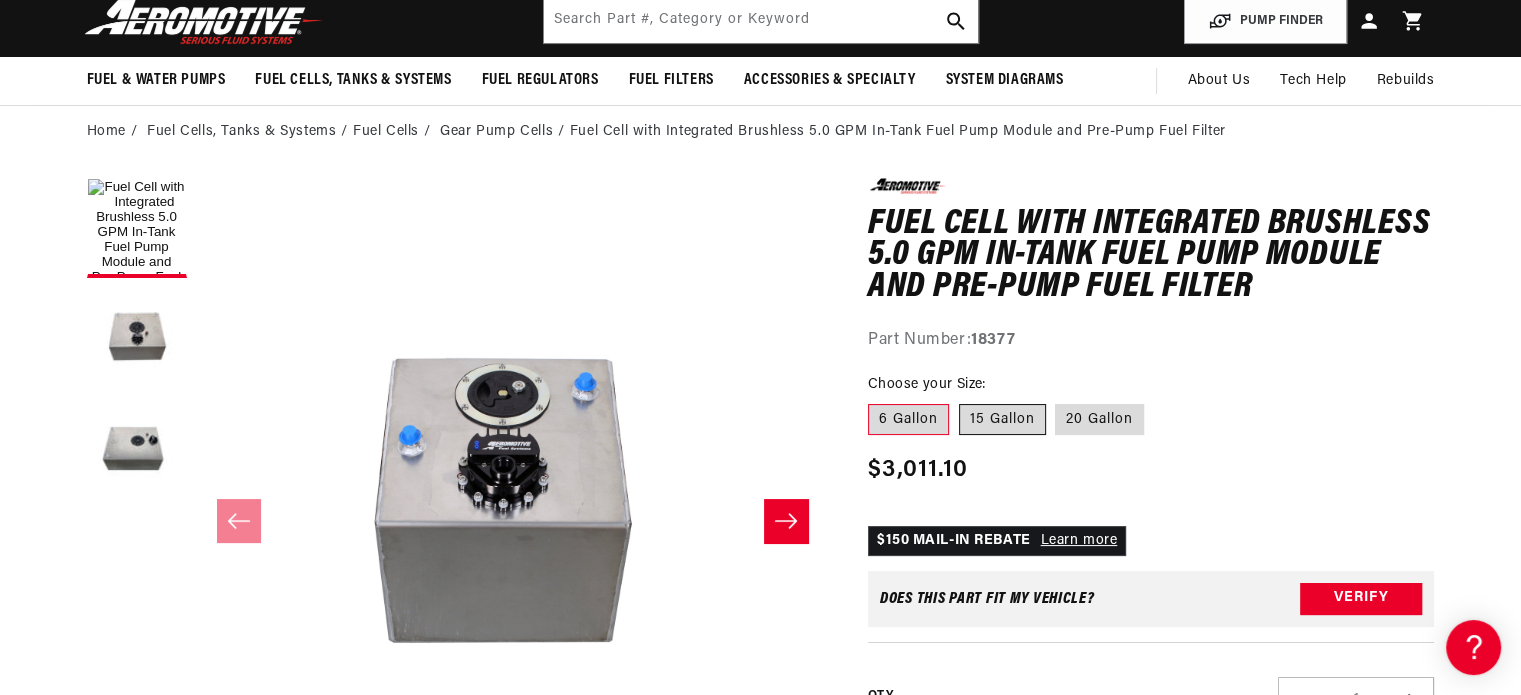 click on "15 Gallon" at bounding box center (1002, 420) 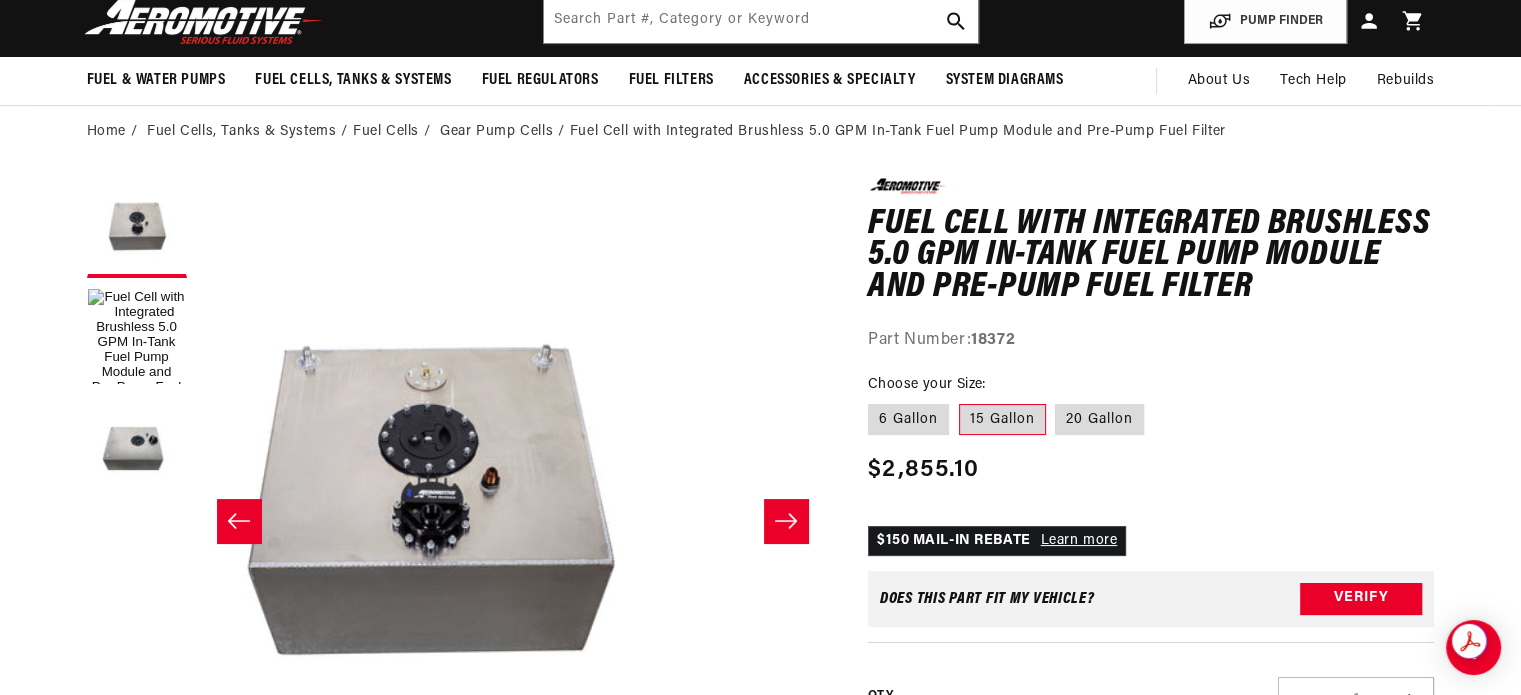 scroll, scrollTop: 0, scrollLeft: 0, axis: both 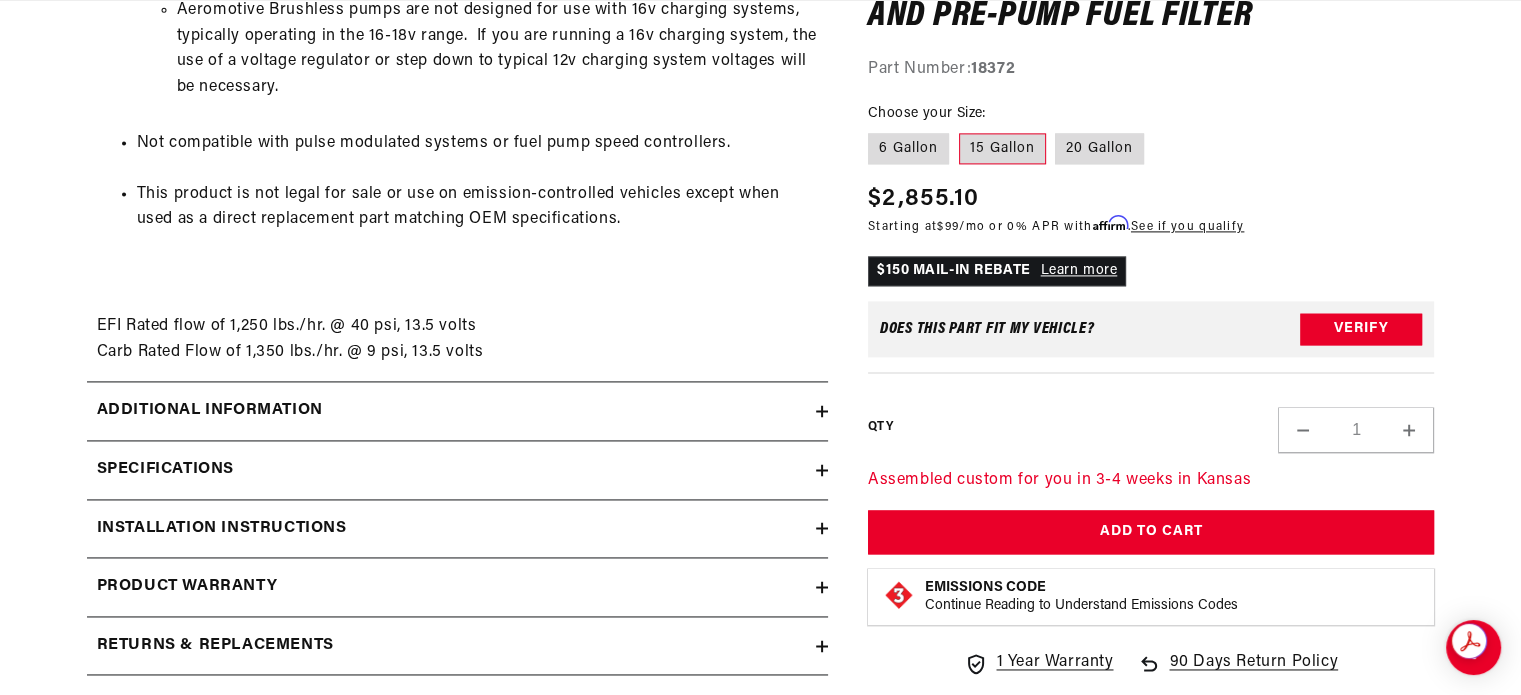 click on "Installation Instructions" at bounding box center [222, 529] 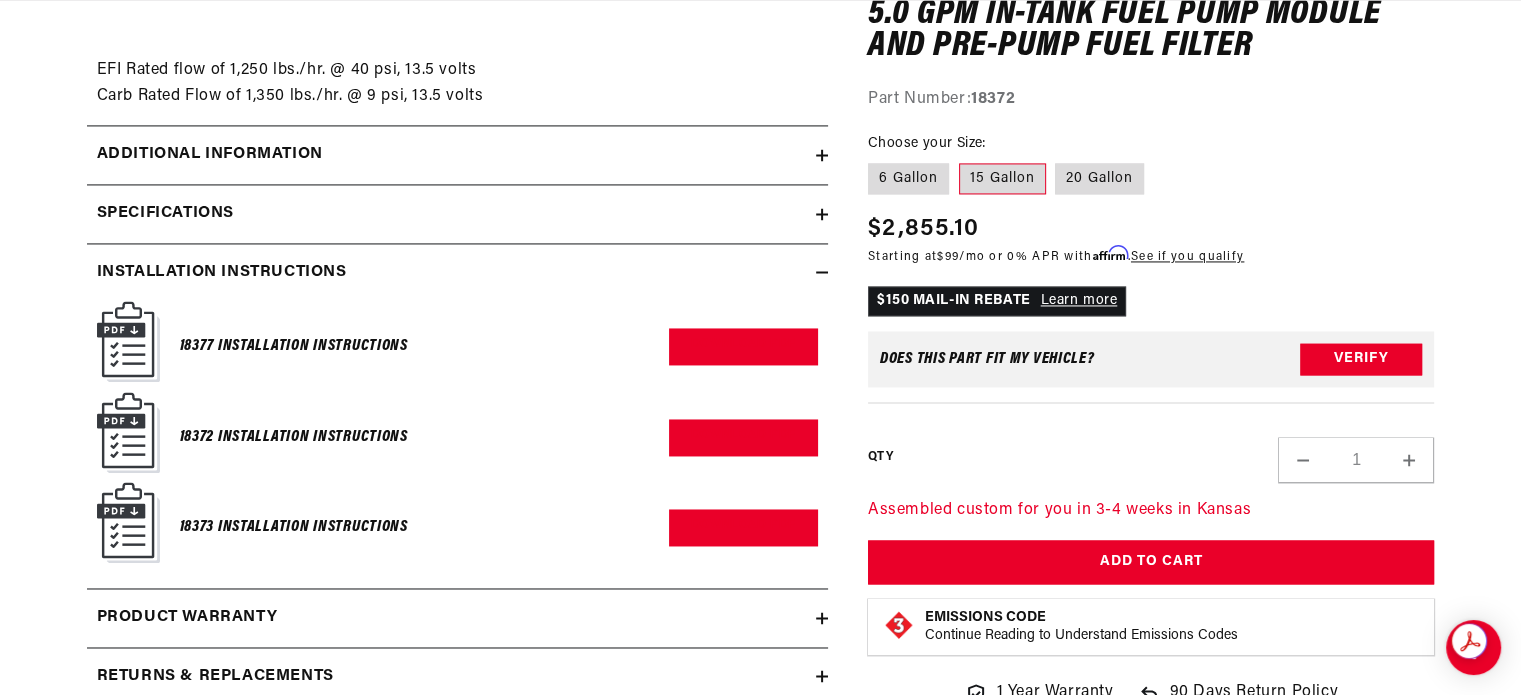 scroll, scrollTop: 3100, scrollLeft: 0, axis: vertical 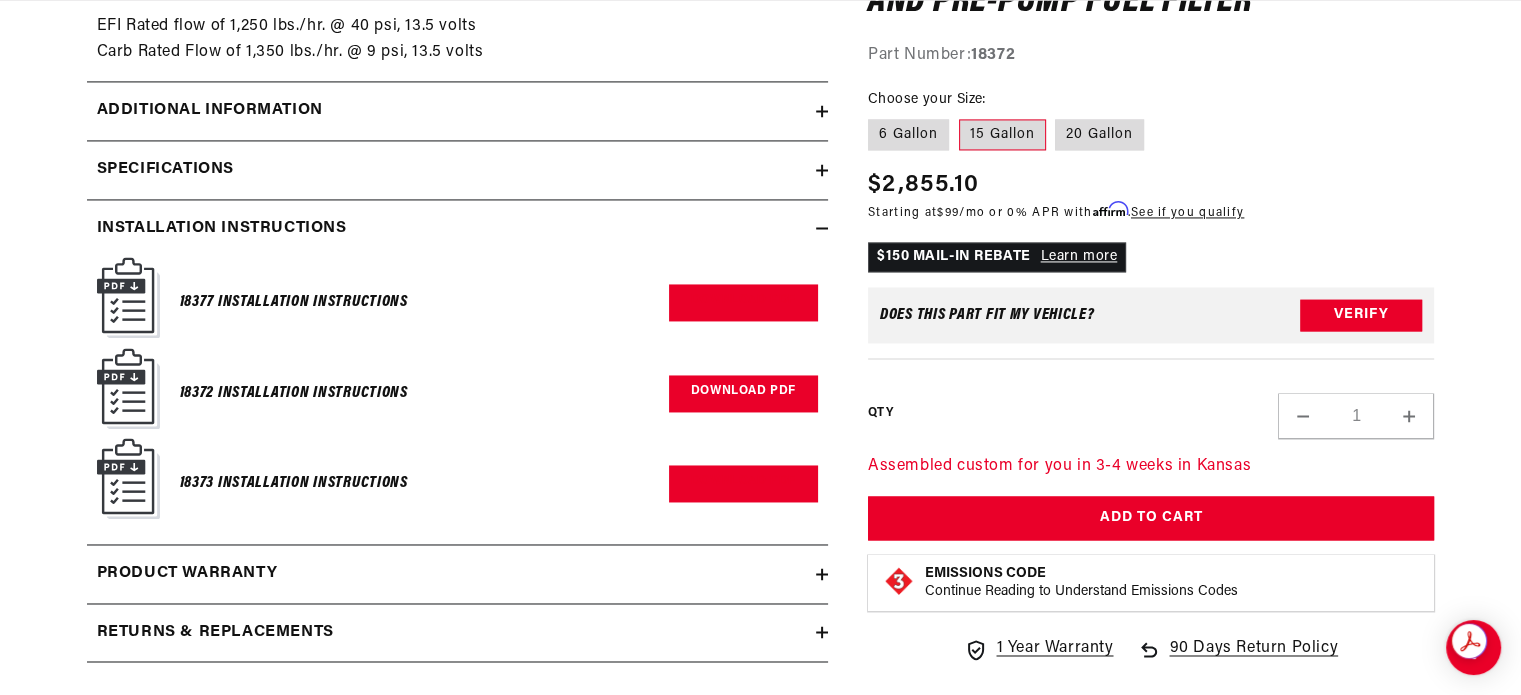 click on "Download PDF" at bounding box center [743, 393] 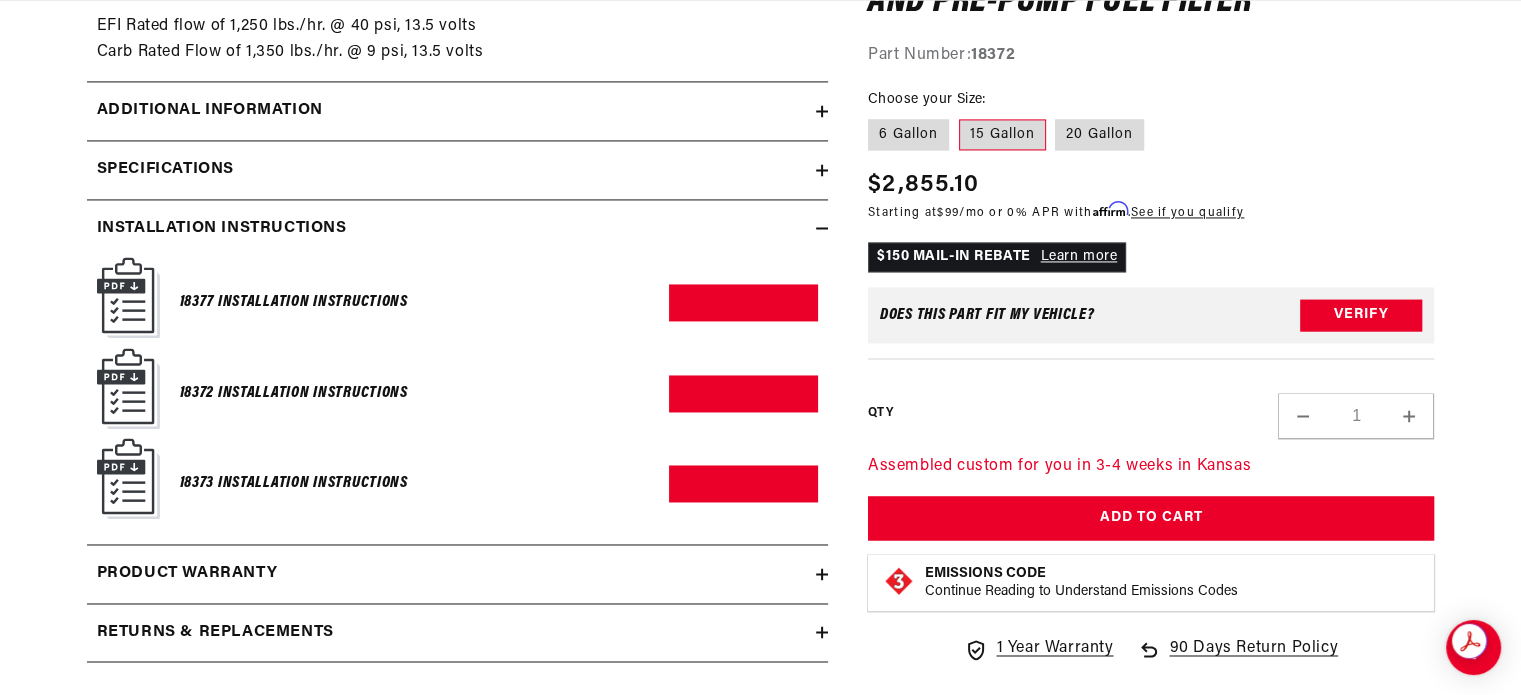 scroll, scrollTop: 0, scrollLeft: 0, axis: both 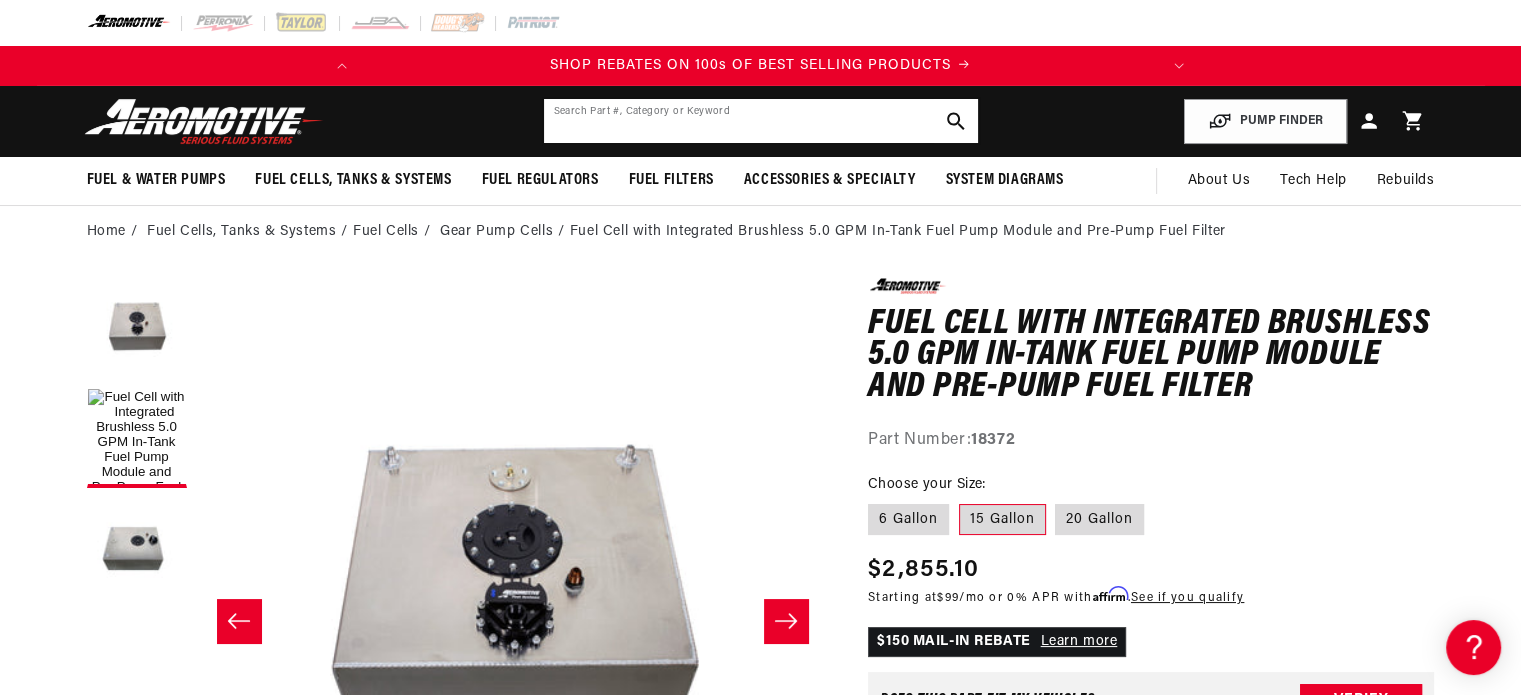 click 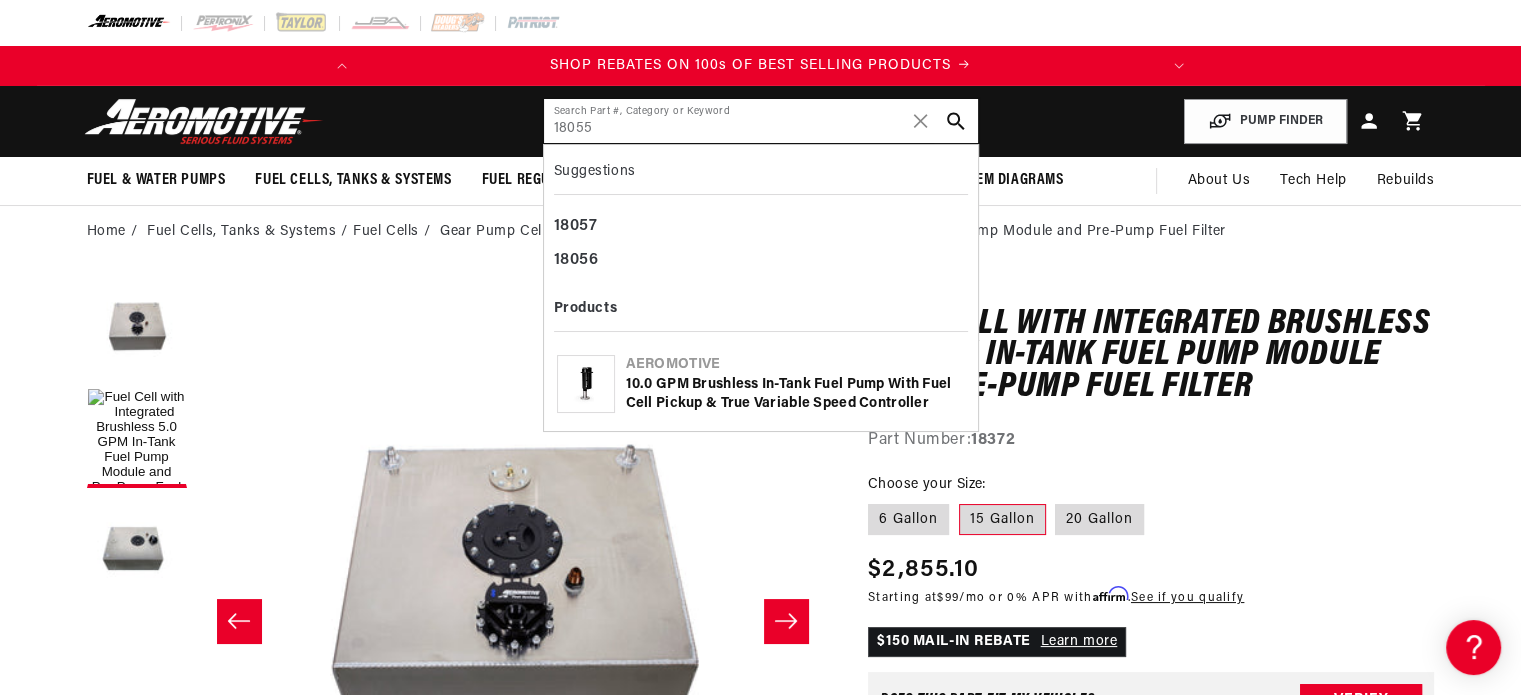 type on "18055" 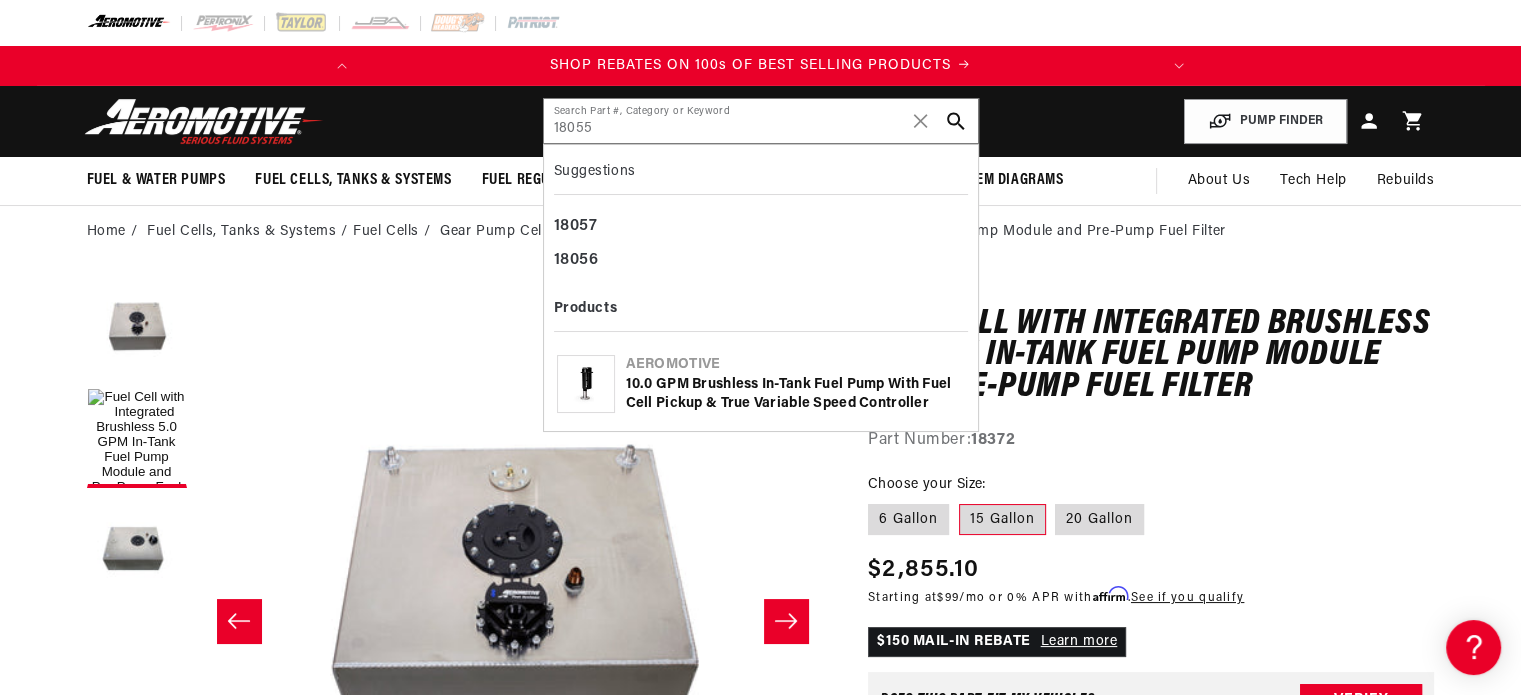 click on "10.0 GPM Brushless In-Tank Fuel Pump with Fuel Cell Pickup & True Variable Speed Controller" 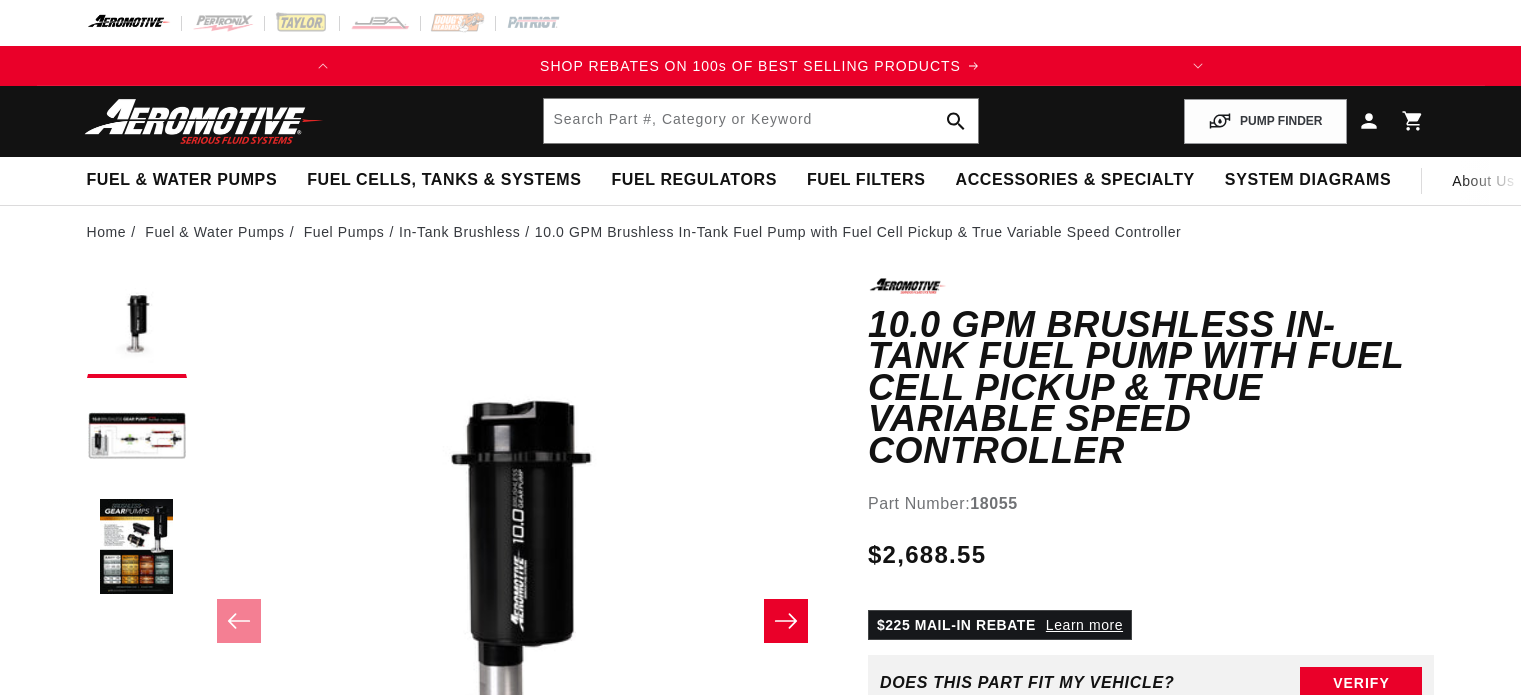 scroll, scrollTop: 0, scrollLeft: 0, axis: both 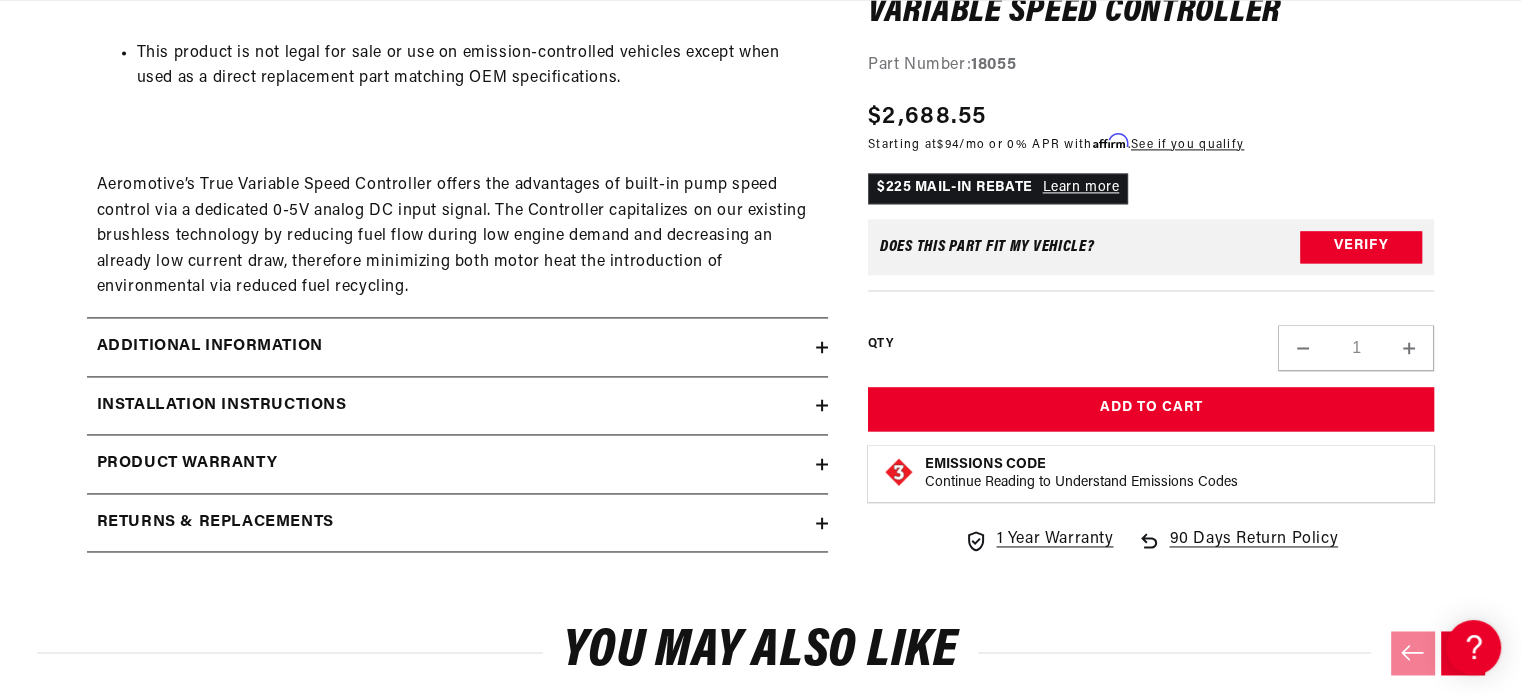 click on "Installation Instructions" at bounding box center (451, 406) 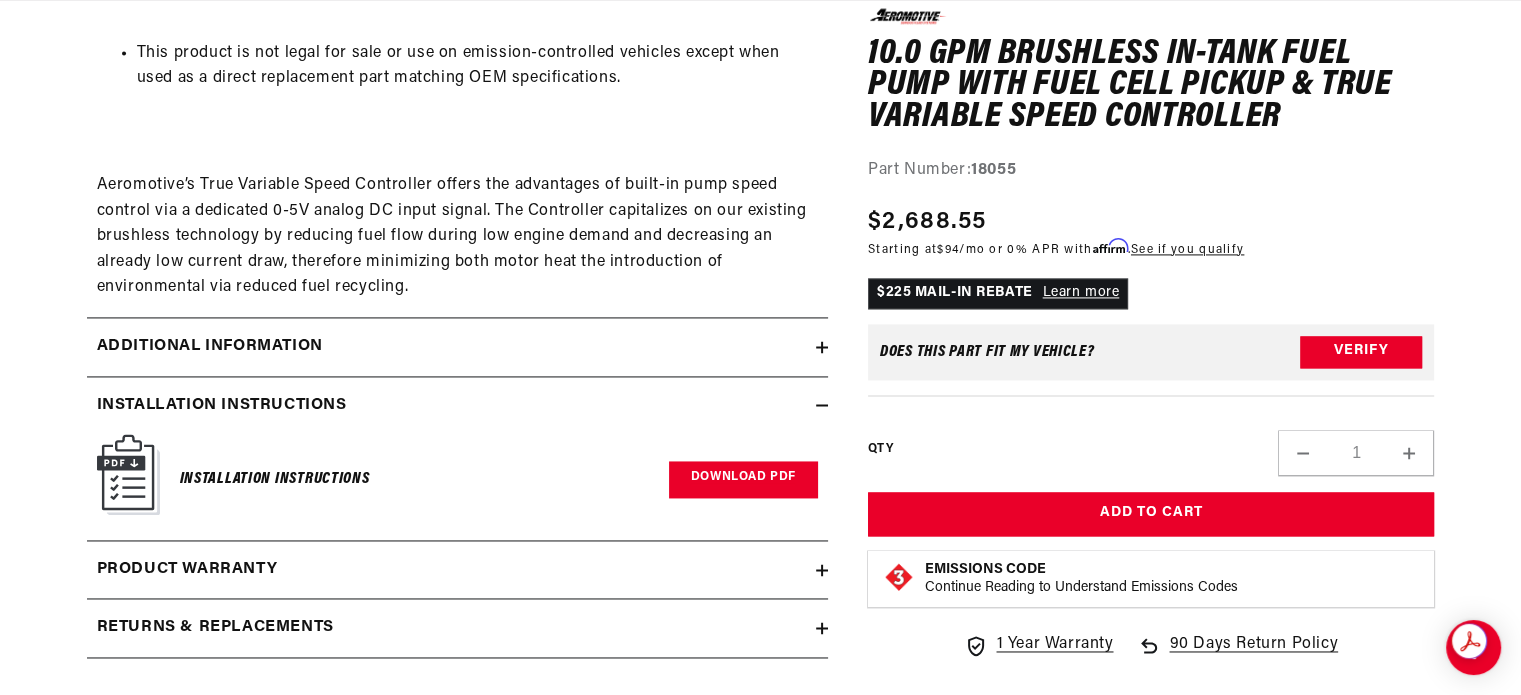 scroll, scrollTop: 0, scrollLeft: 791, axis: horizontal 